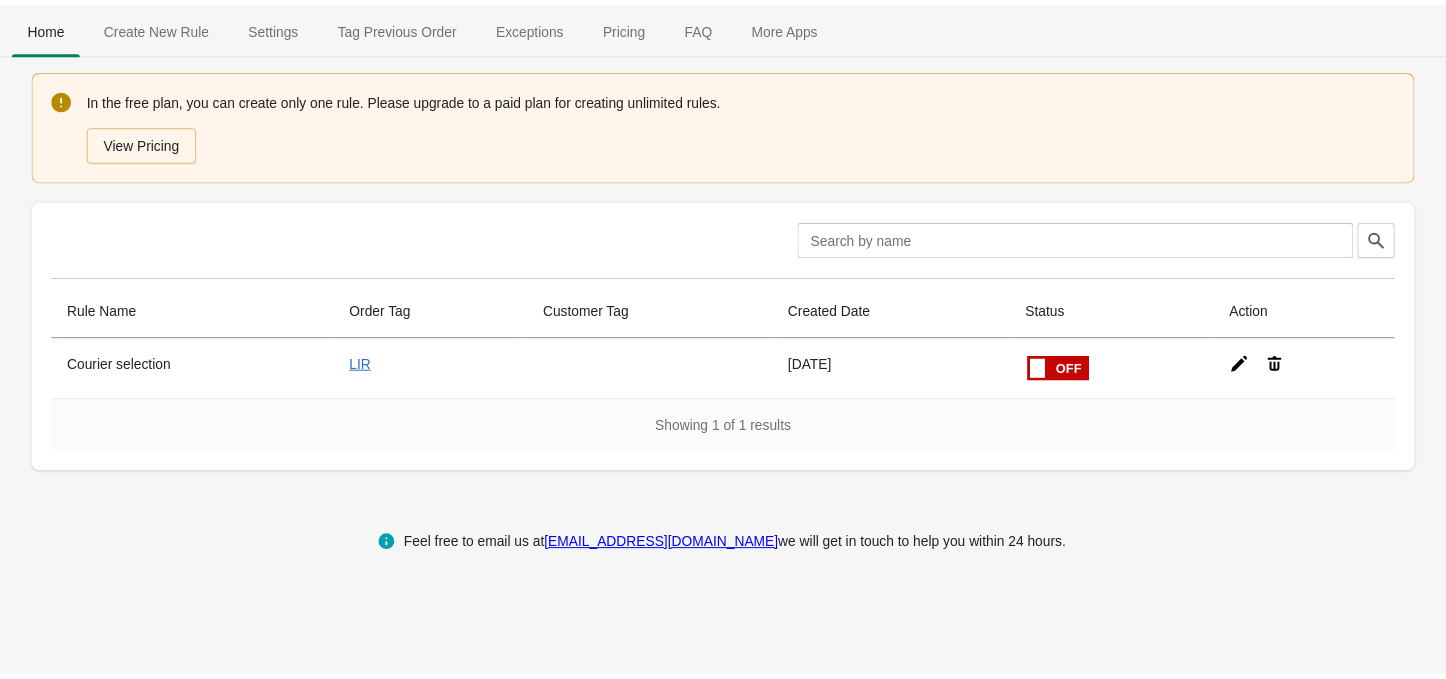 scroll, scrollTop: 0, scrollLeft: 0, axis: both 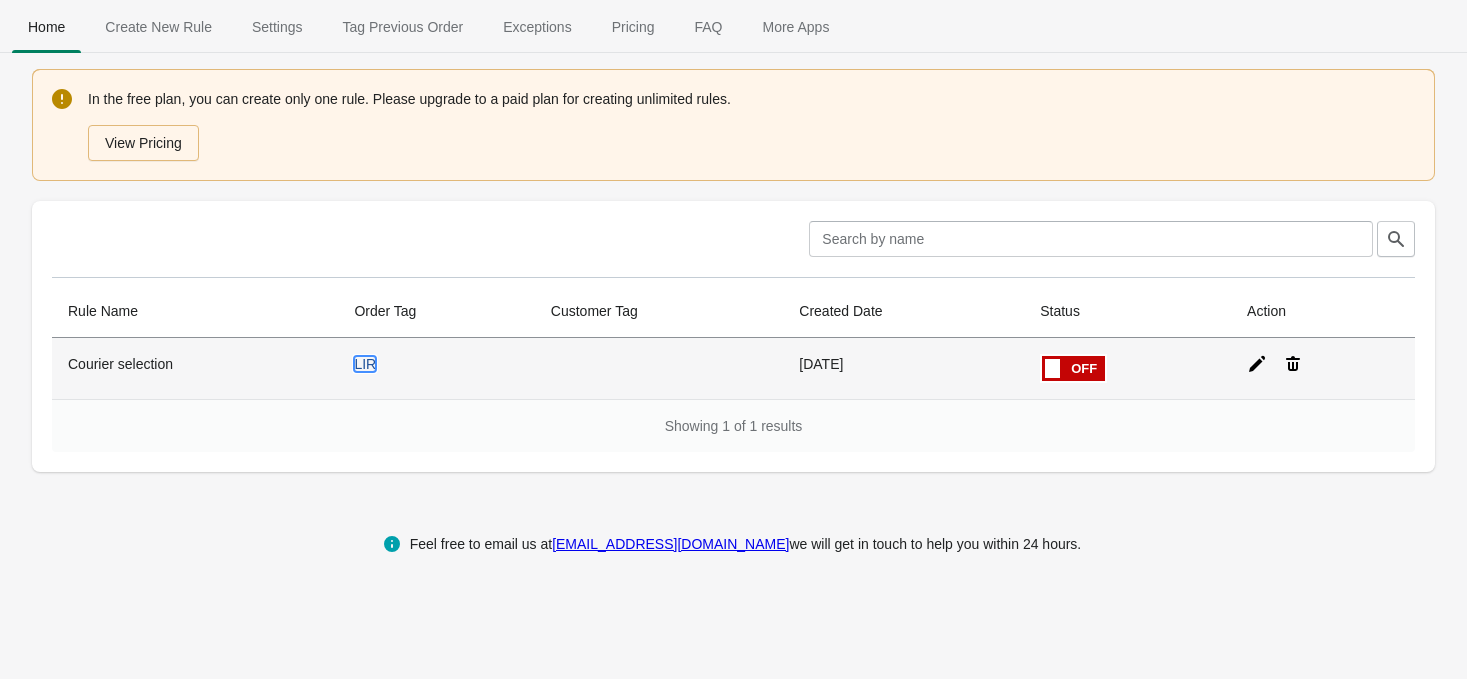 click on "LIR" at bounding box center (365, 364) 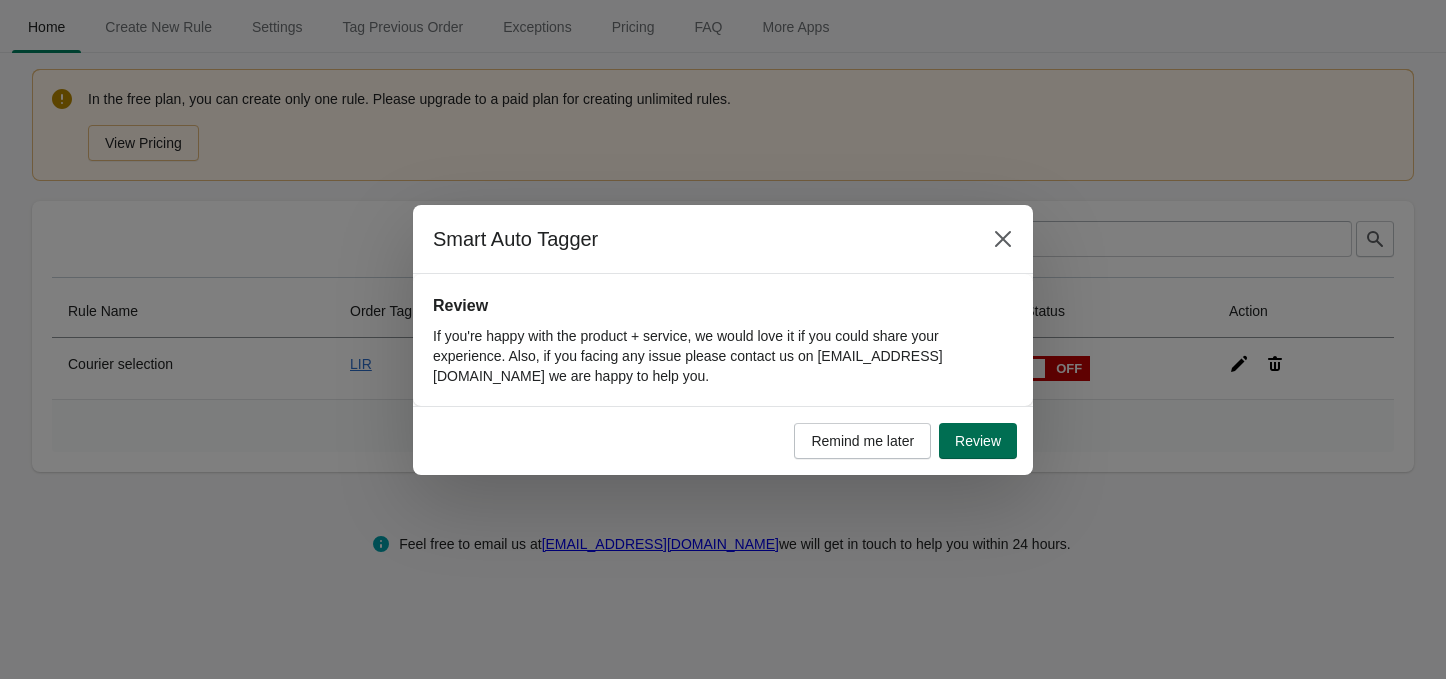 click on "Review" at bounding box center (978, 441) 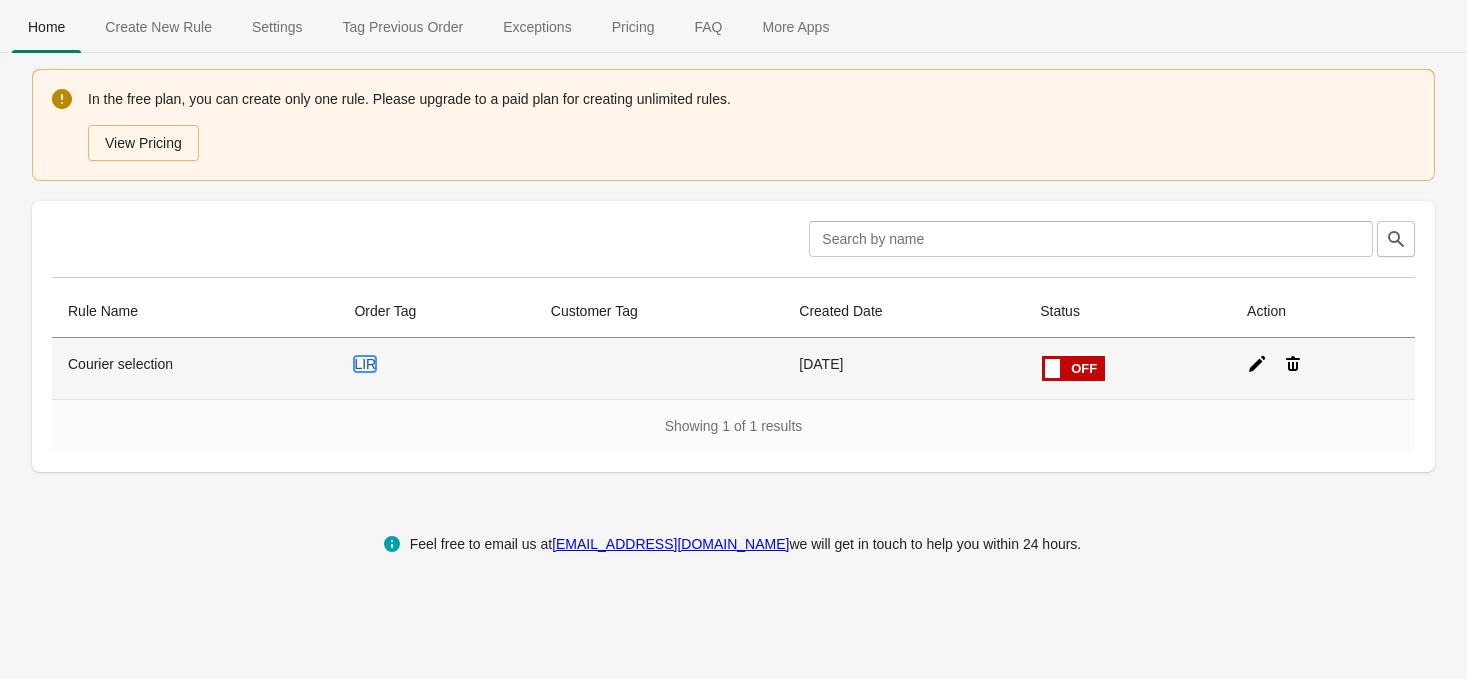 click on "LIR" at bounding box center [365, 364] 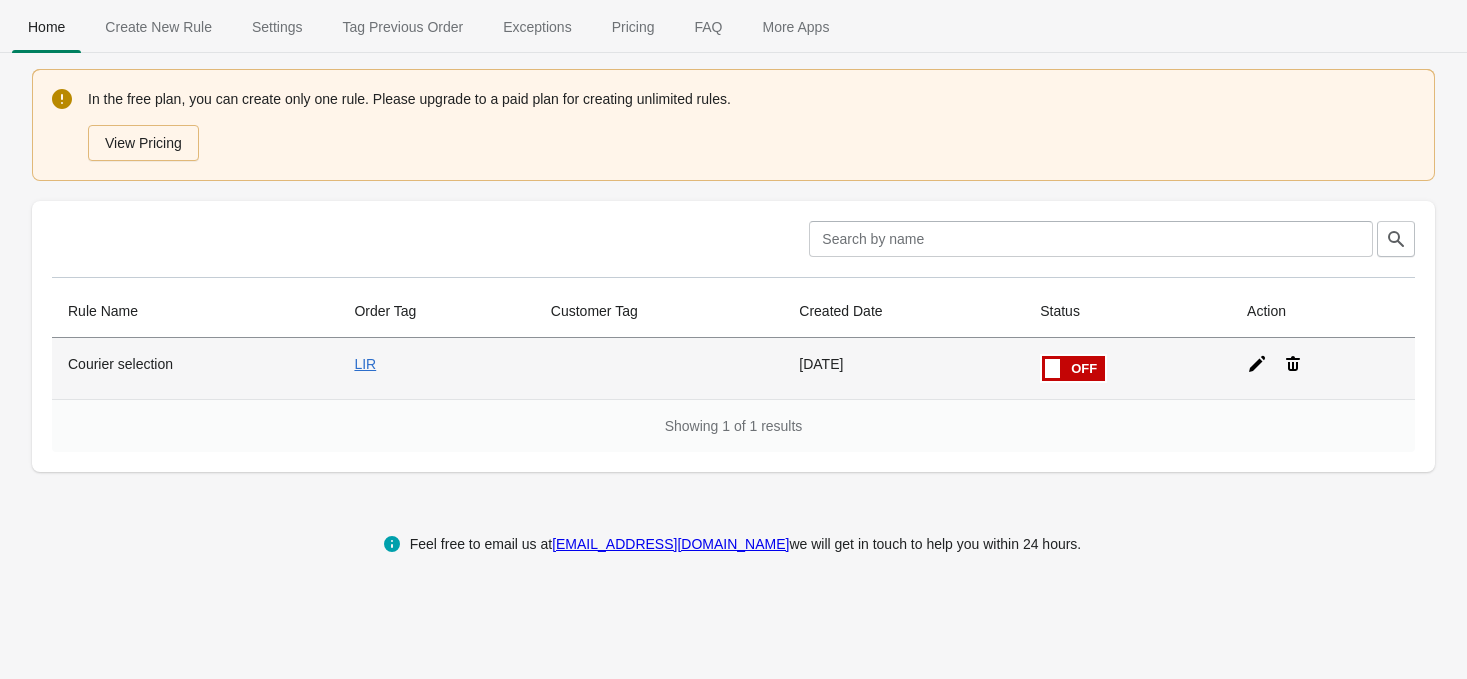 click at bounding box center (1042, 356) 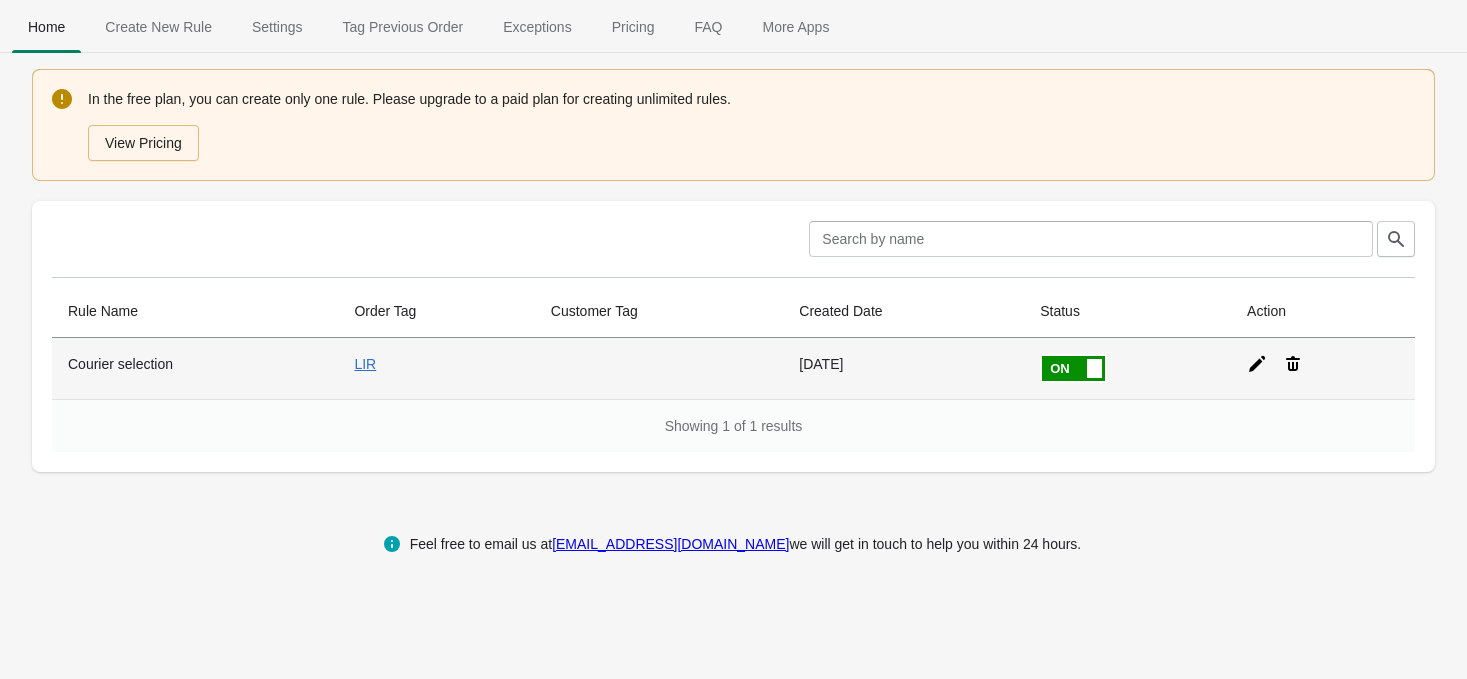 click at bounding box center [0, 0] 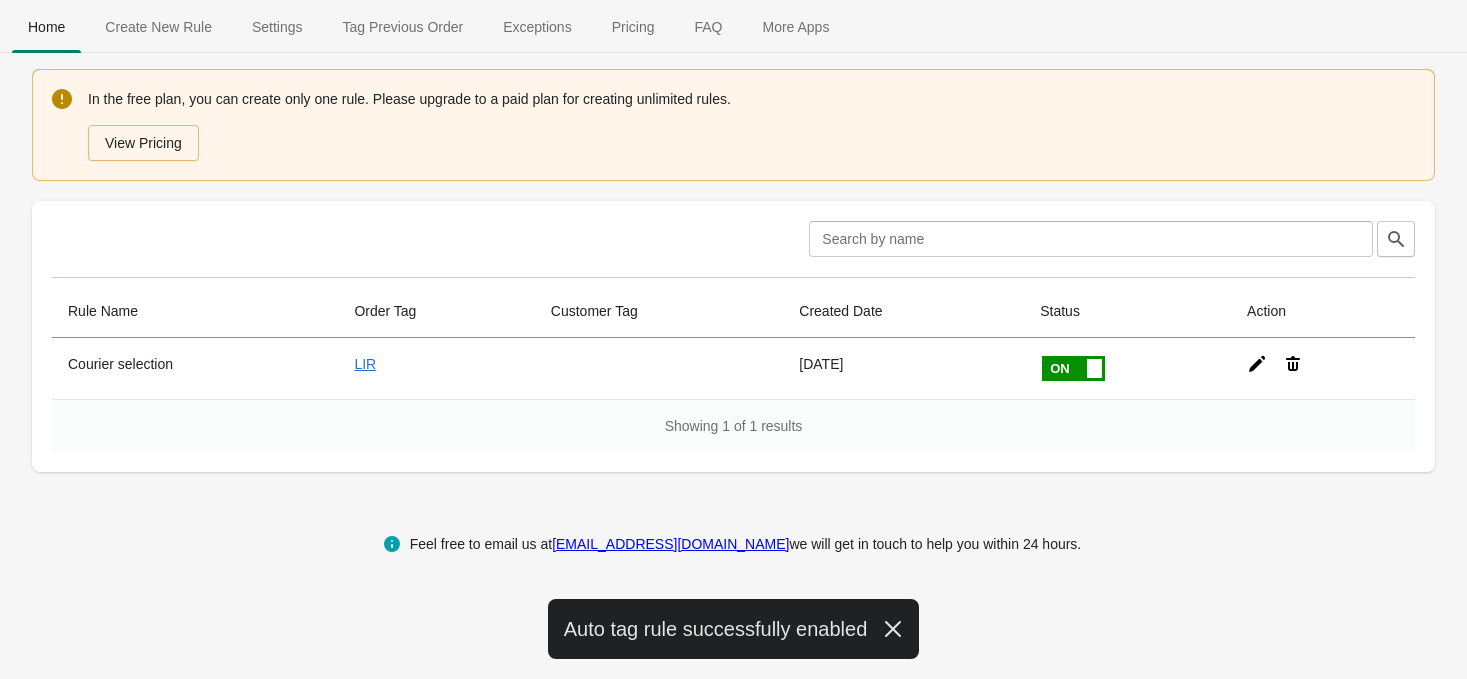 click 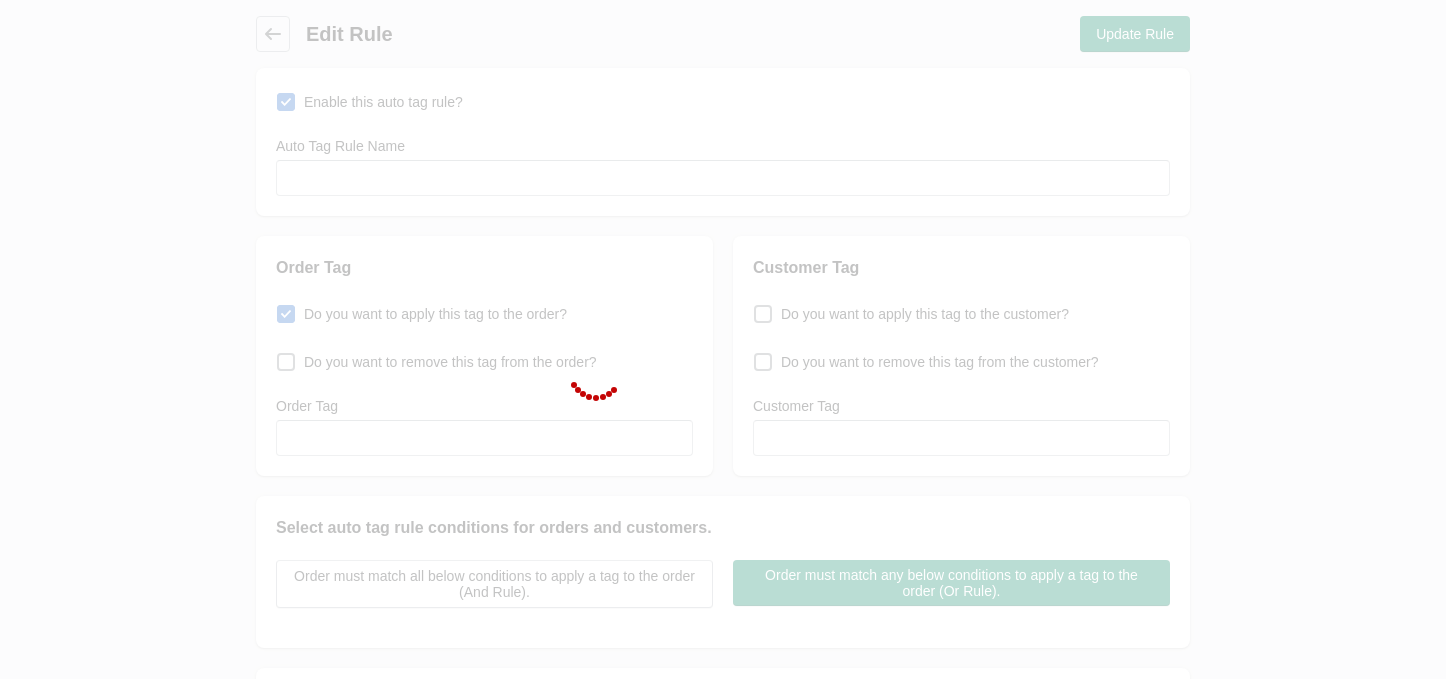 type on "Courier selection" 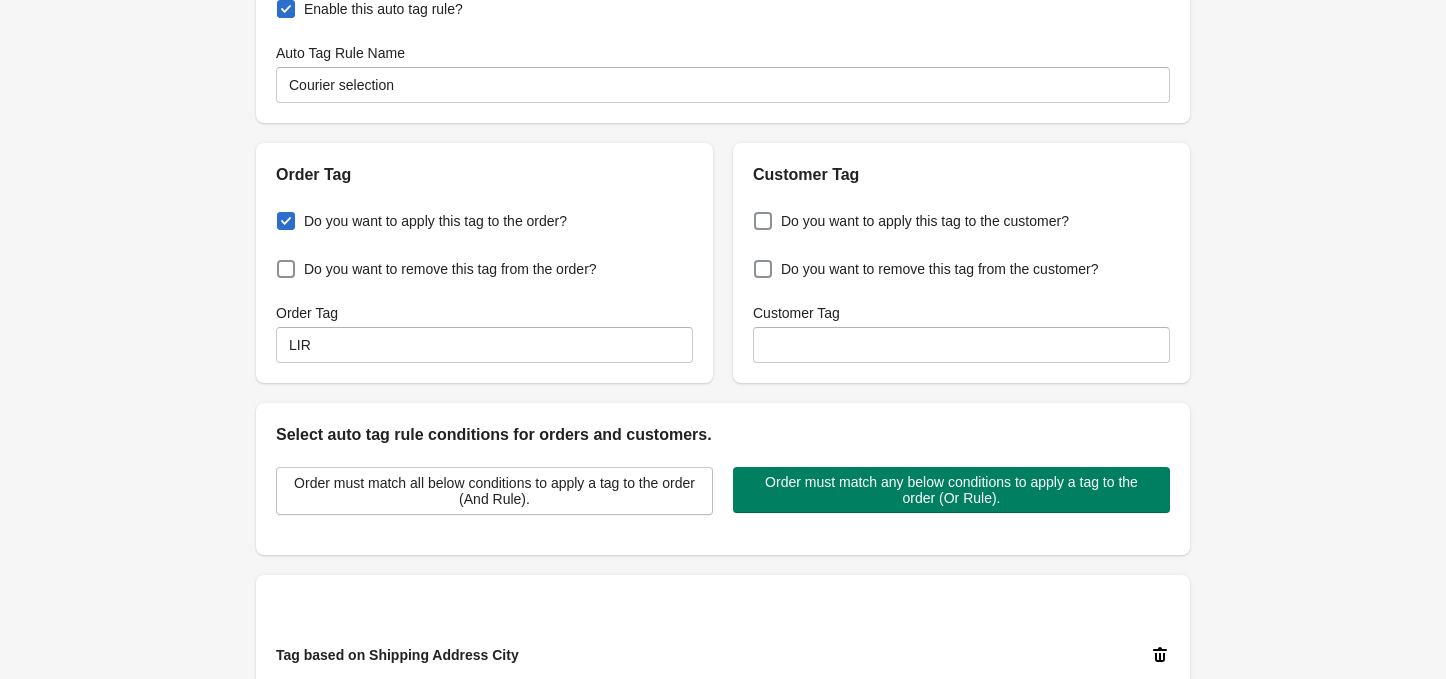 scroll, scrollTop: 133, scrollLeft: 0, axis: vertical 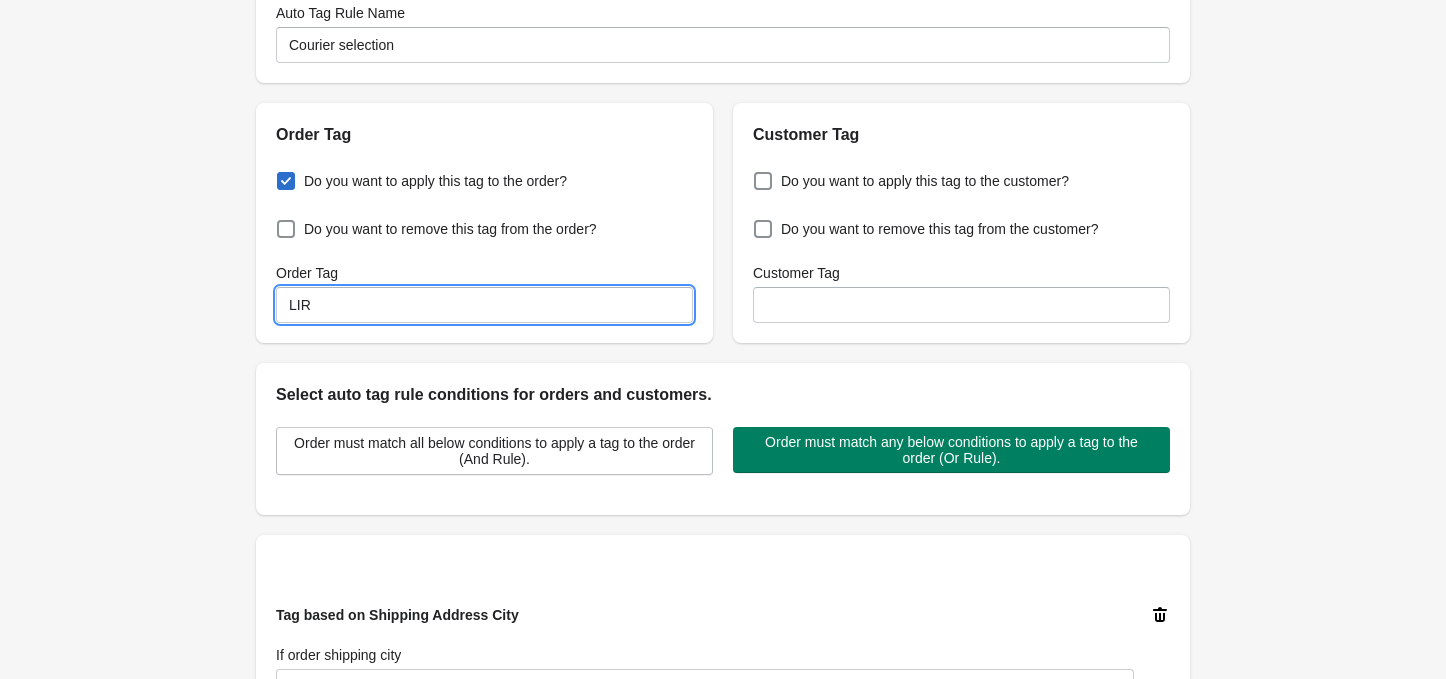 drag, startPoint x: 387, startPoint y: 308, endPoint x: 272, endPoint y: 308, distance: 115 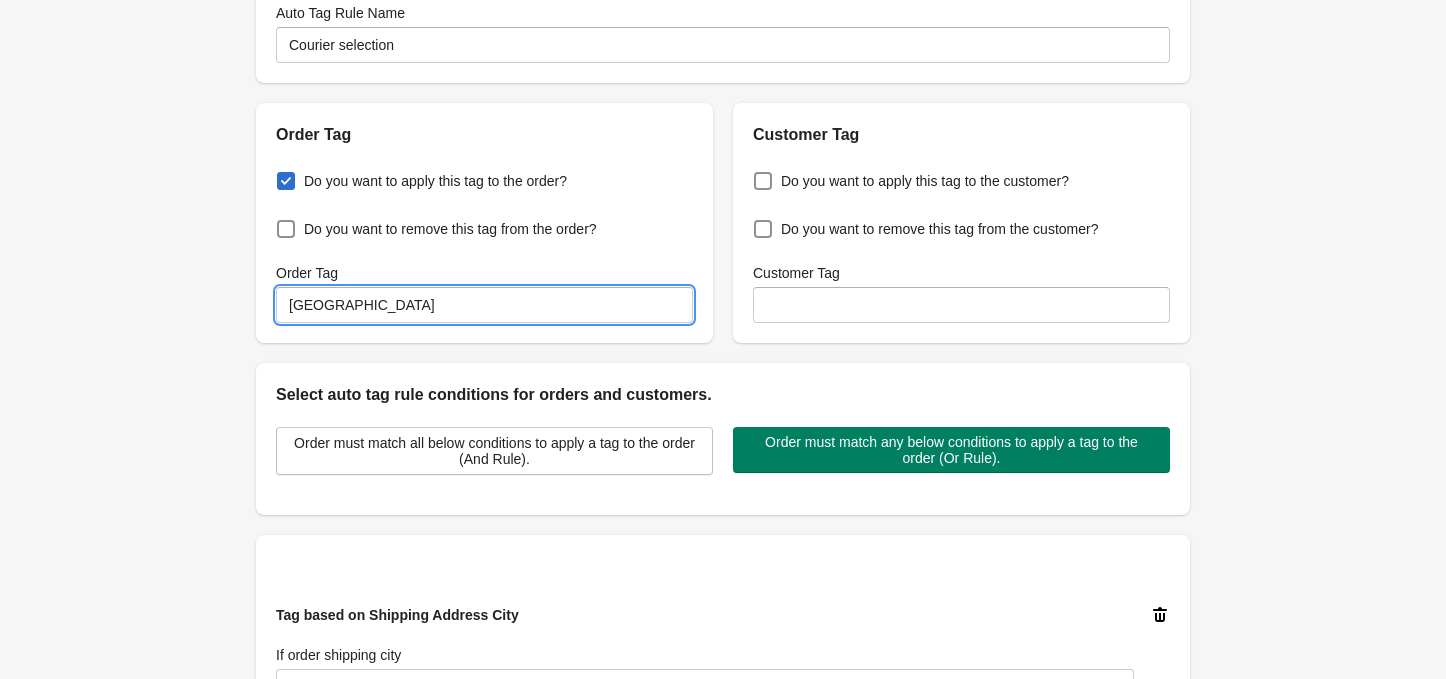 type on "[GEOGRAPHIC_DATA]" 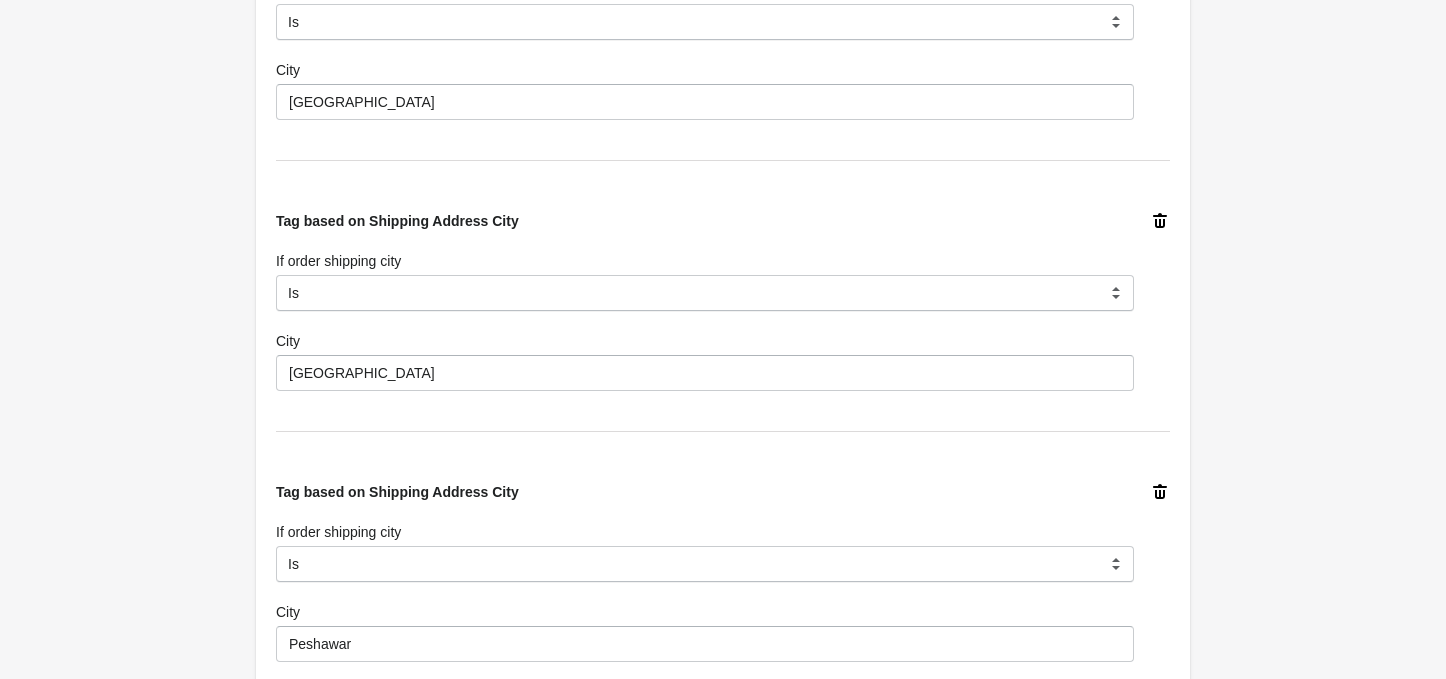 scroll, scrollTop: 800, scrollLeft: 0, axis: vertical 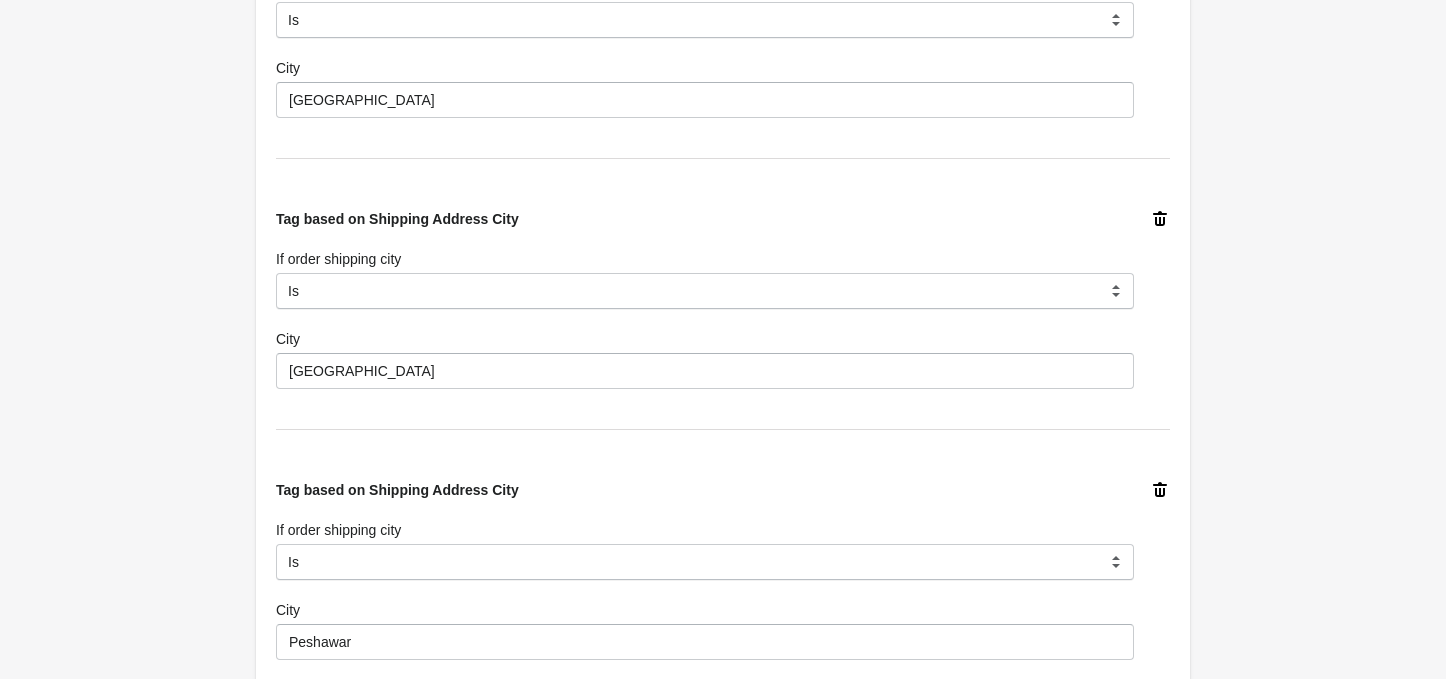 click on "Tag based on Shipping Address City If order shipping city Is Contain Is Not Start With Is City Karachi Tag based on Shipping Address City If order shipping city Is Contain Is Not Start With Is City Hyderabad Tag based on Shipping Address City If order shipping city Is Contain Is Not Start With Is City Peshawar Tag based on Shipping Address City If order shipping city Is Contain Is Not Start With Is City Multan Tag based on Shipping Address City If order shipping city Is Contain Is Not Start With Is City Gujranwala Tag based on Shipping Address City If order shipping city Is Contain Is Not Start With Is City Rahim Yar Khan Tag based on Shipping Address City If order shipping city Is Contain Is Not Start With Is City Lahore Tag based on Shipping Address City If order shipping city Is Contain Is Not Start With Is City abbottbad" at bounding box center [723, 977] 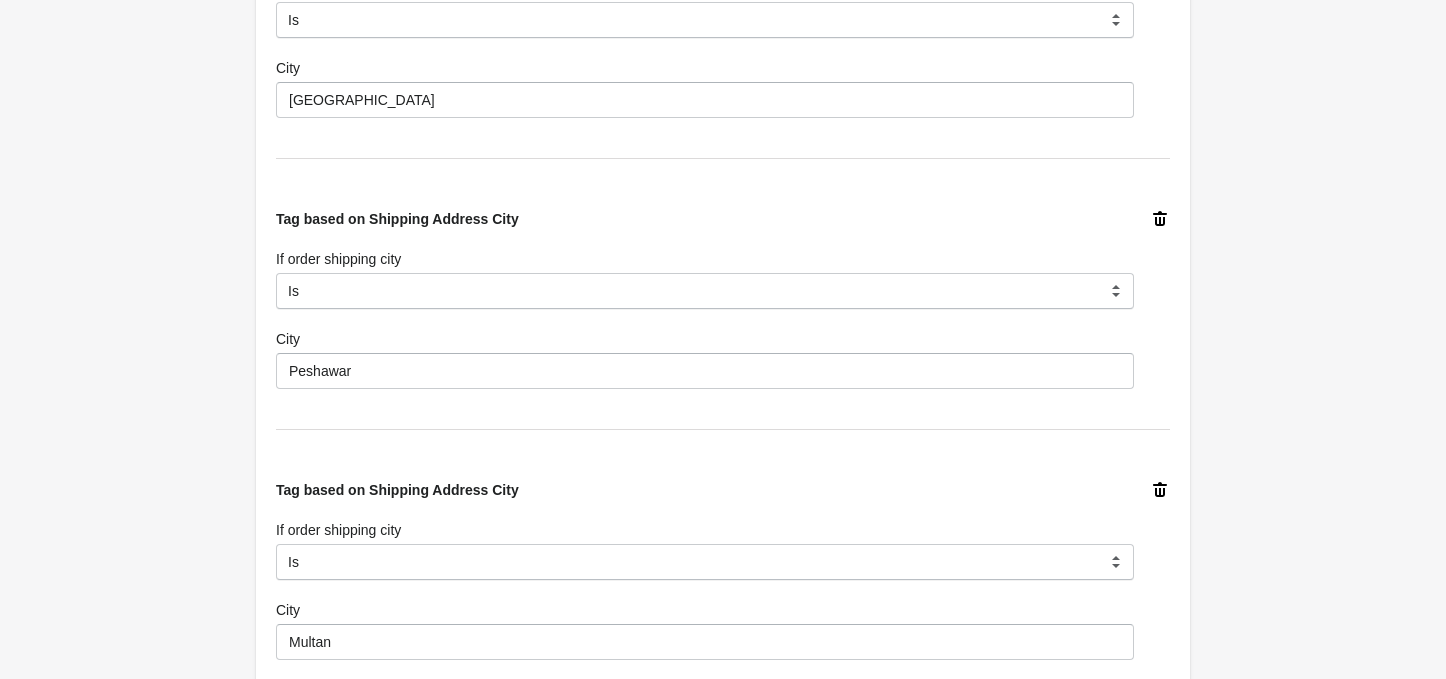 click 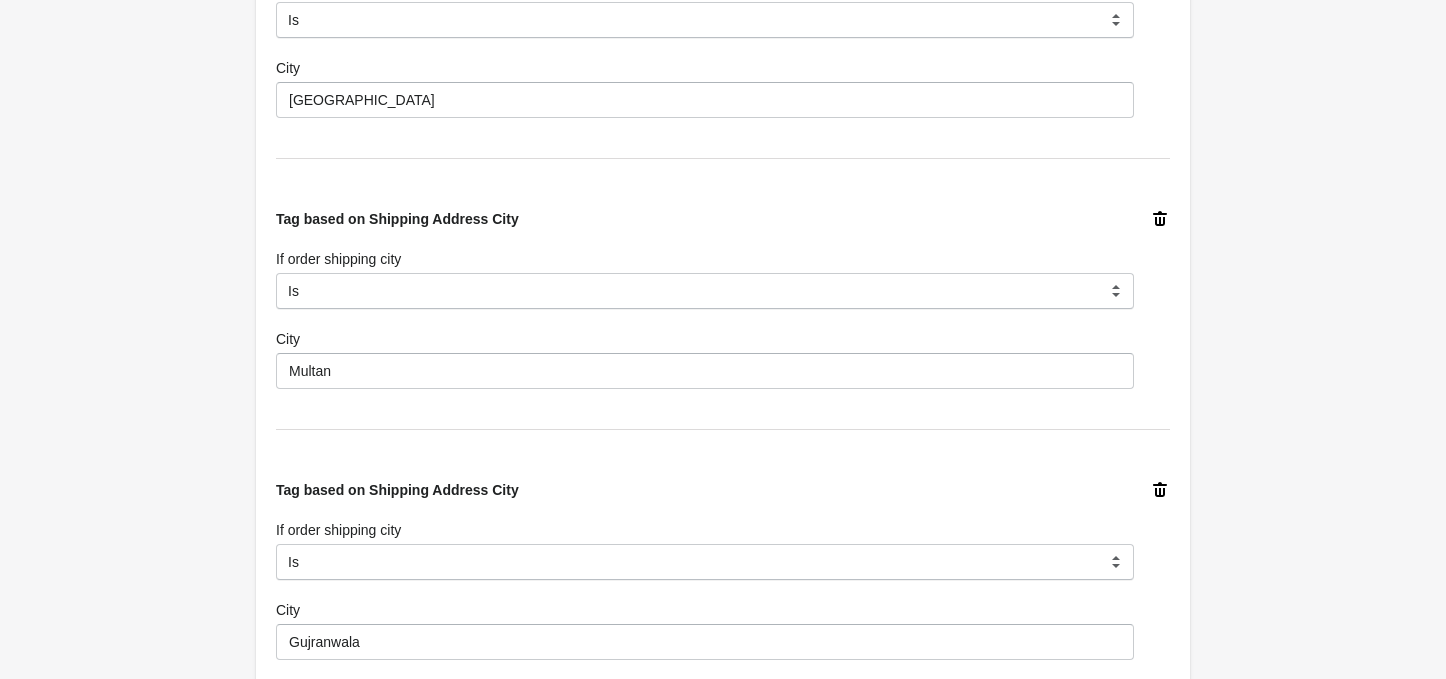 click 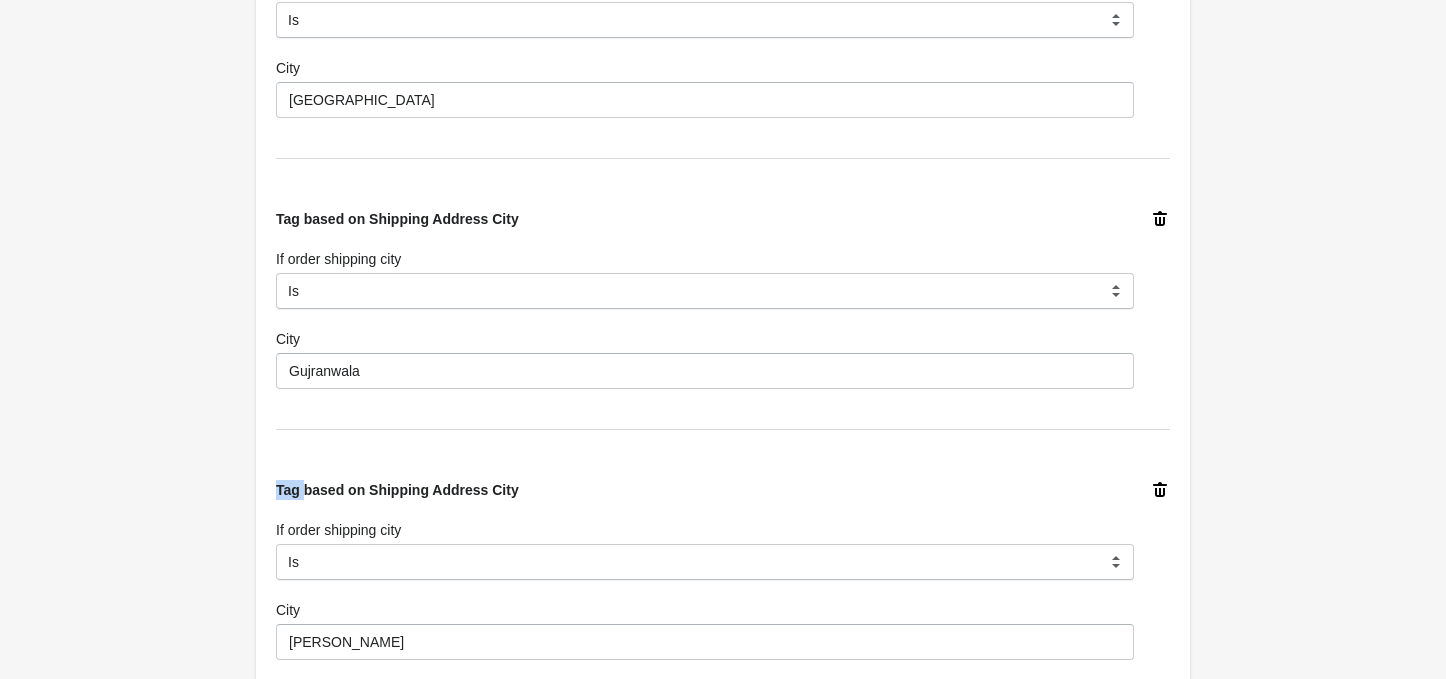 click 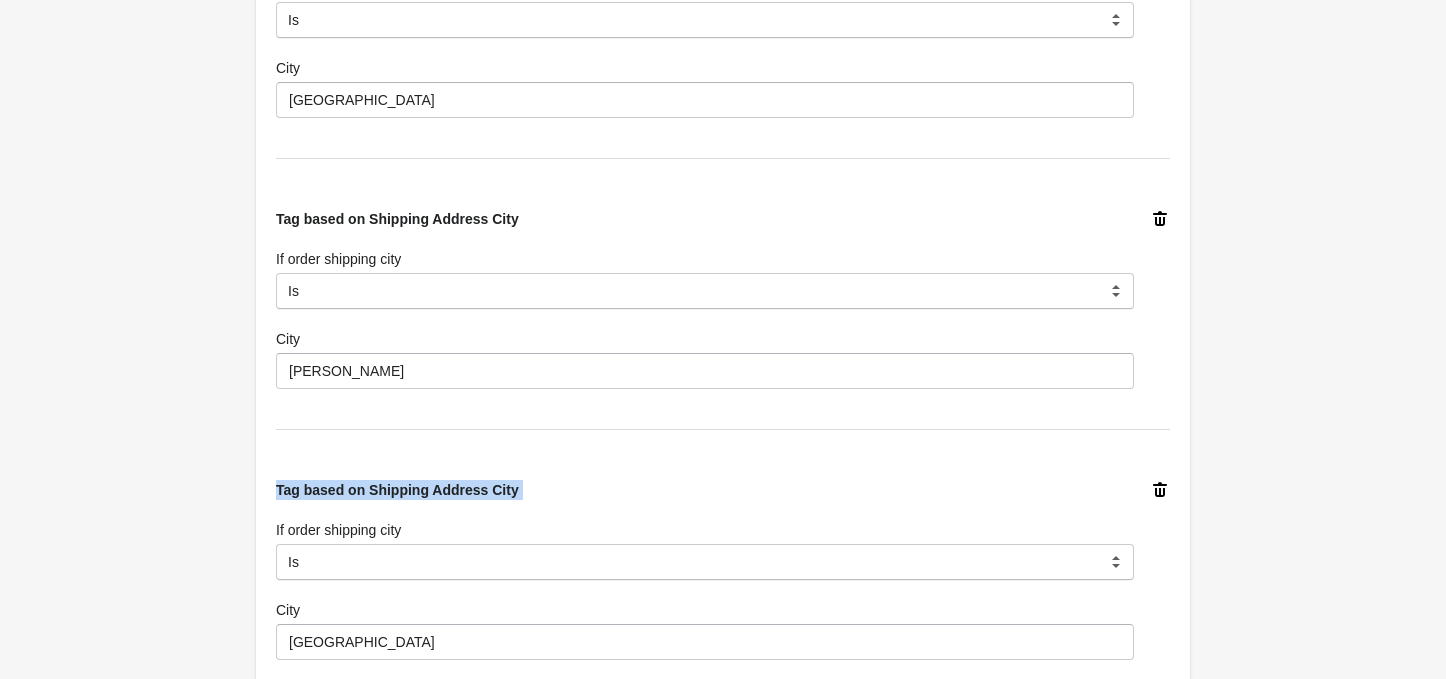 click 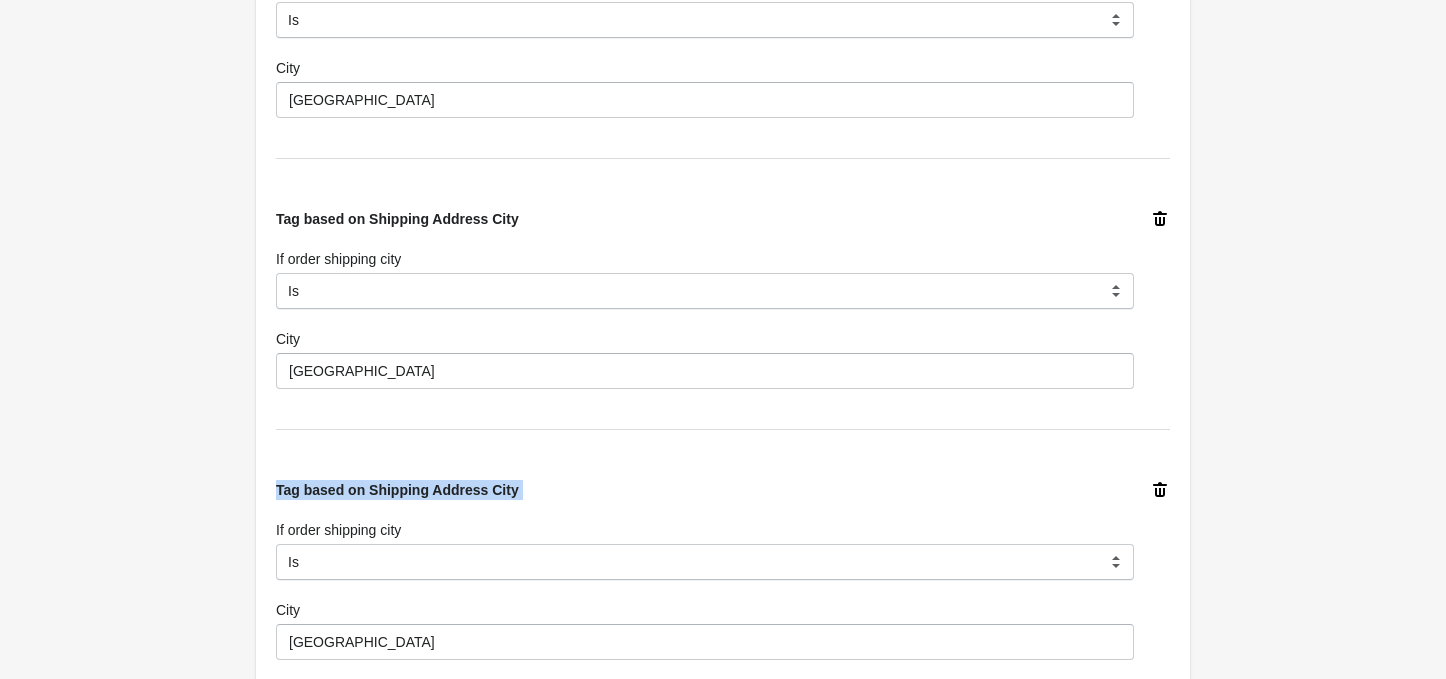 click 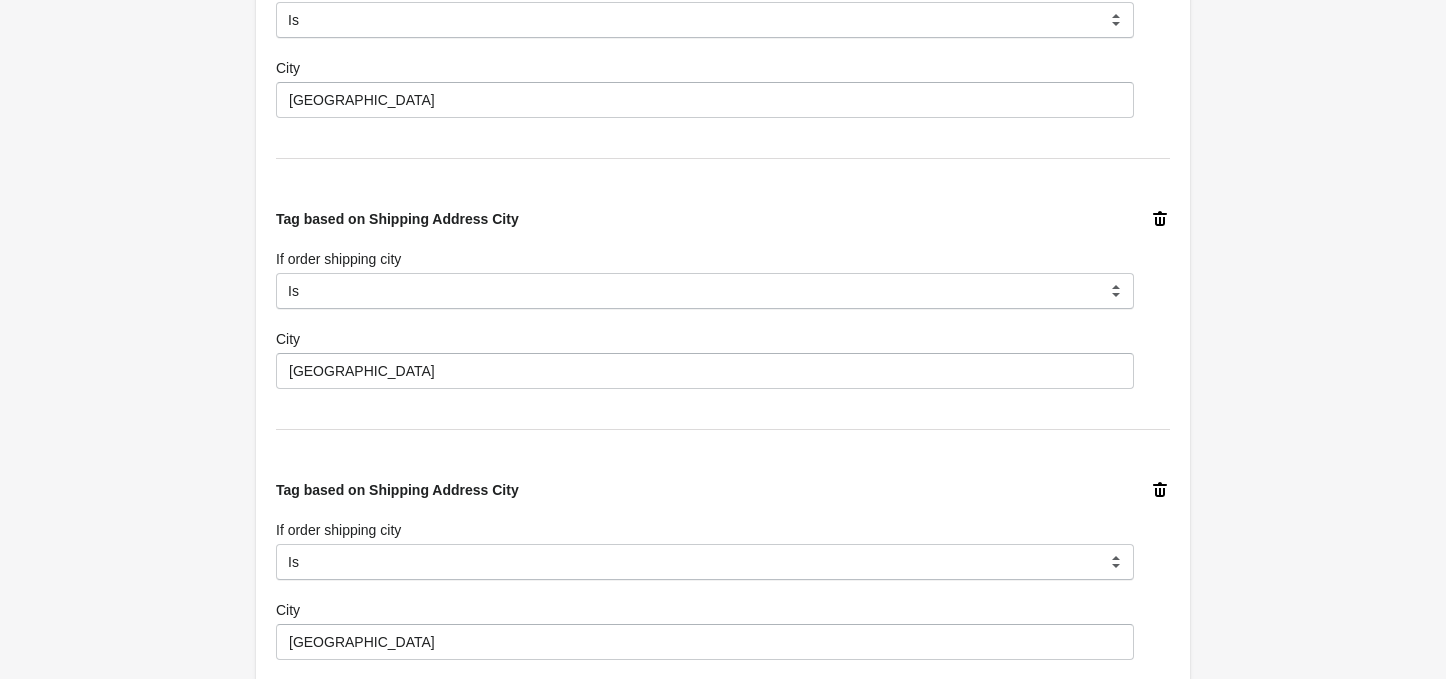 click 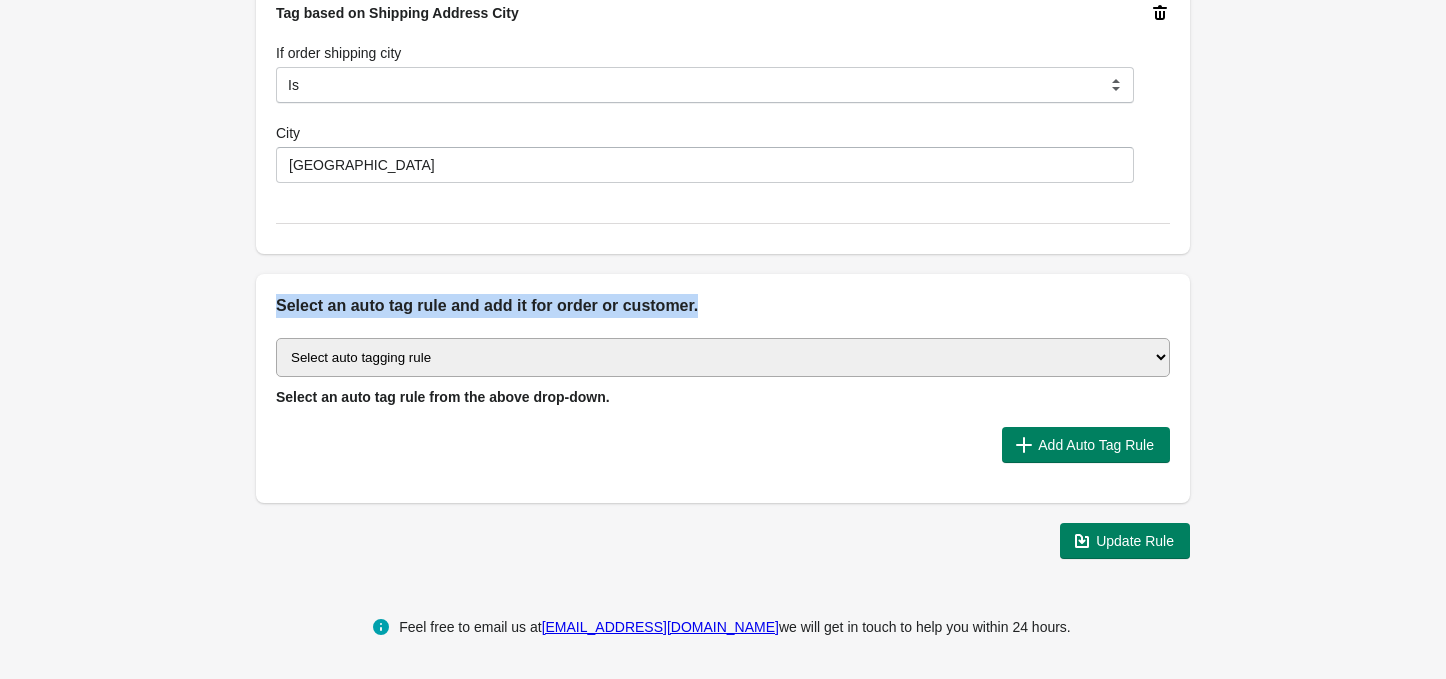 scroll, scrollTop: 734, scrollLeft: 0, axis: vertical 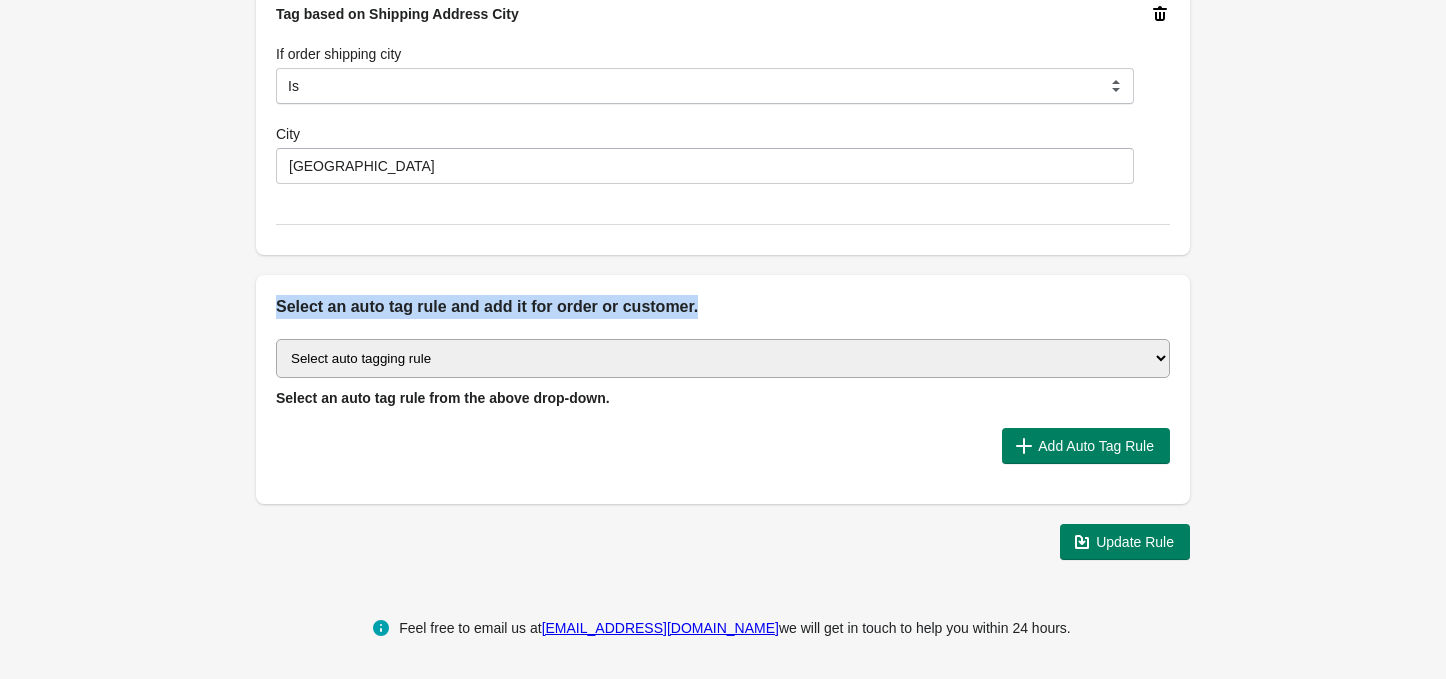 click on "Tag based on Shipping Address City If order shipping city Is Contain Is Not Start With Is City [GEOGRAPHIC_DATA]" at bounding box center [723, 94] 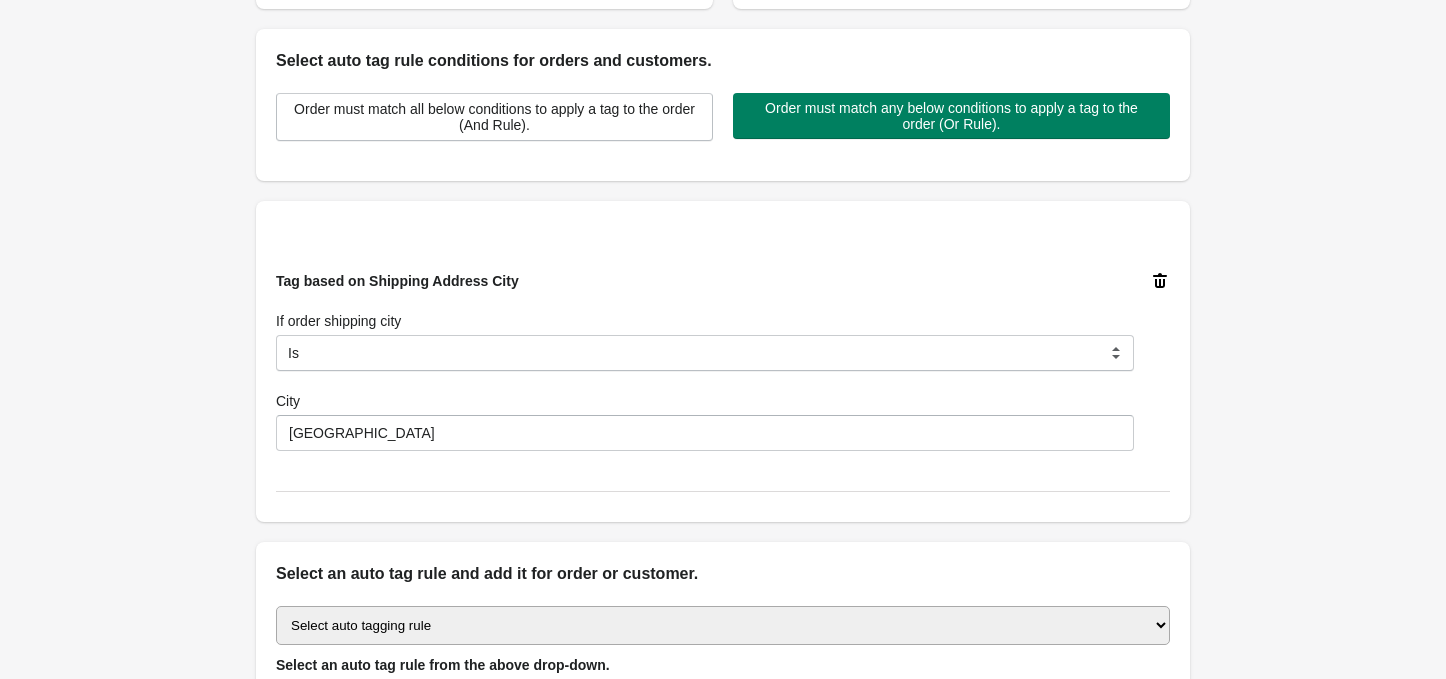 scroll, scrollTop: 334, scrollLeft: 0, axis: vertical 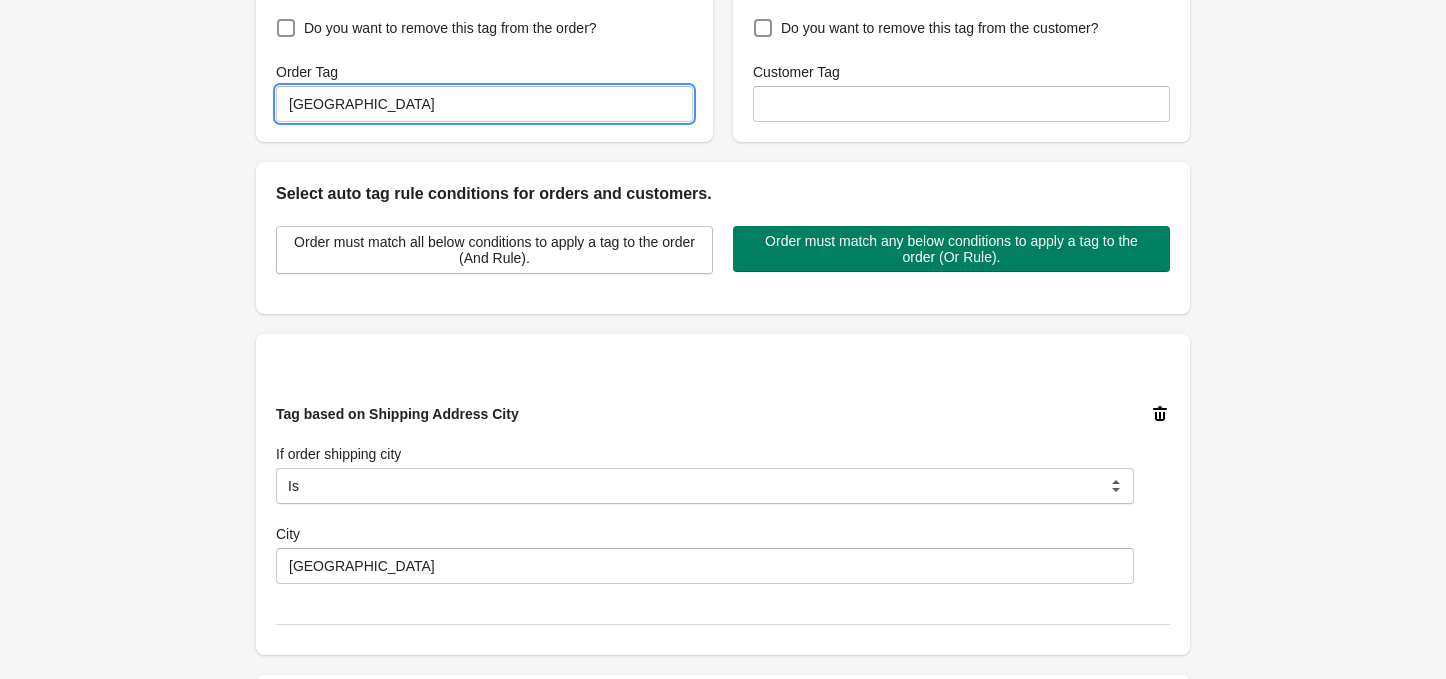 click on "[GEOGRAPHIC_DATA]" at bounding box center [484, 104] 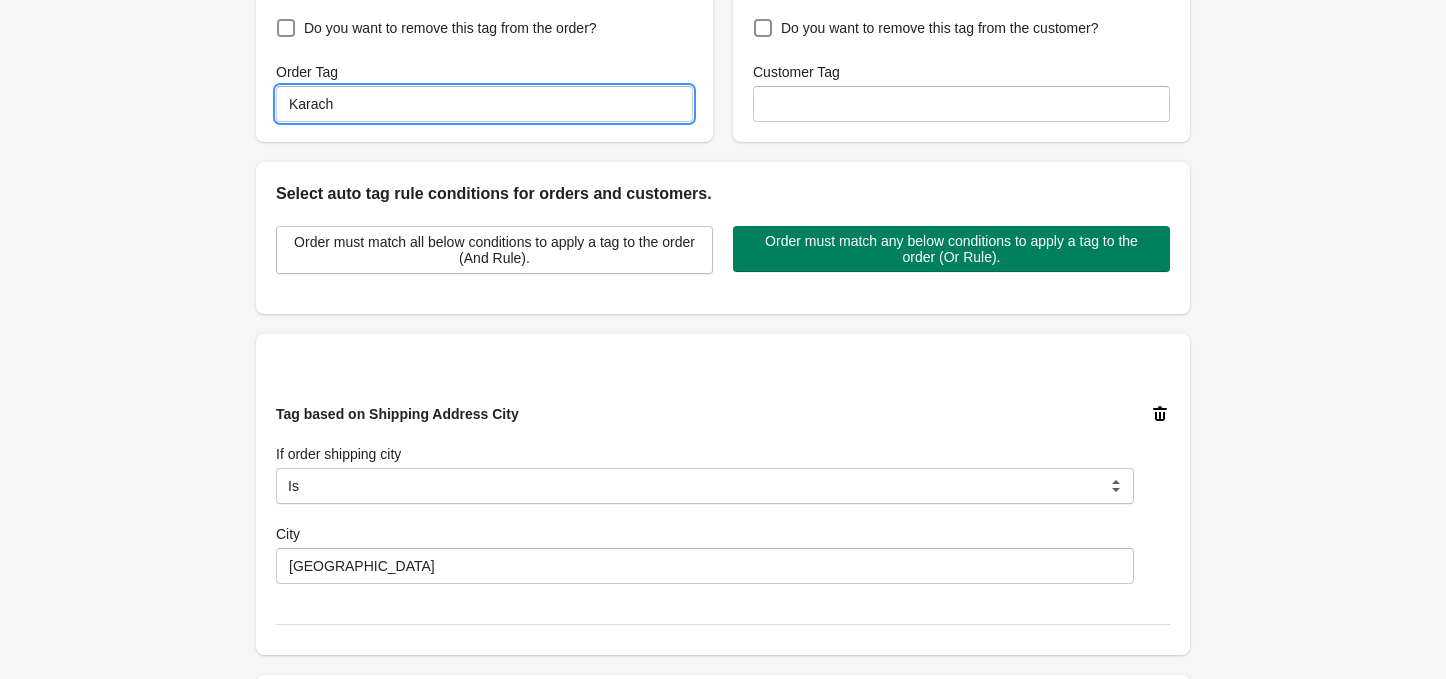 click on "Karach" at bounding box center [484, 104] 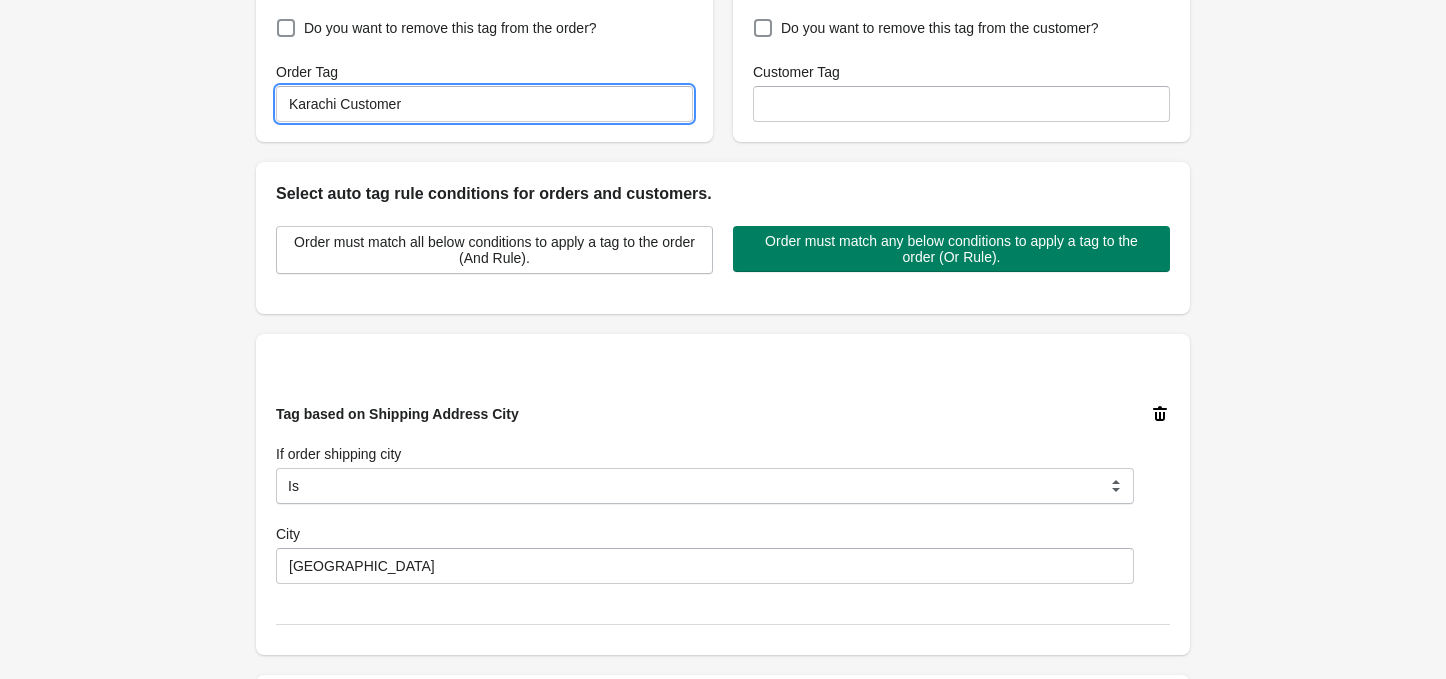 type on "Karachi Customer" 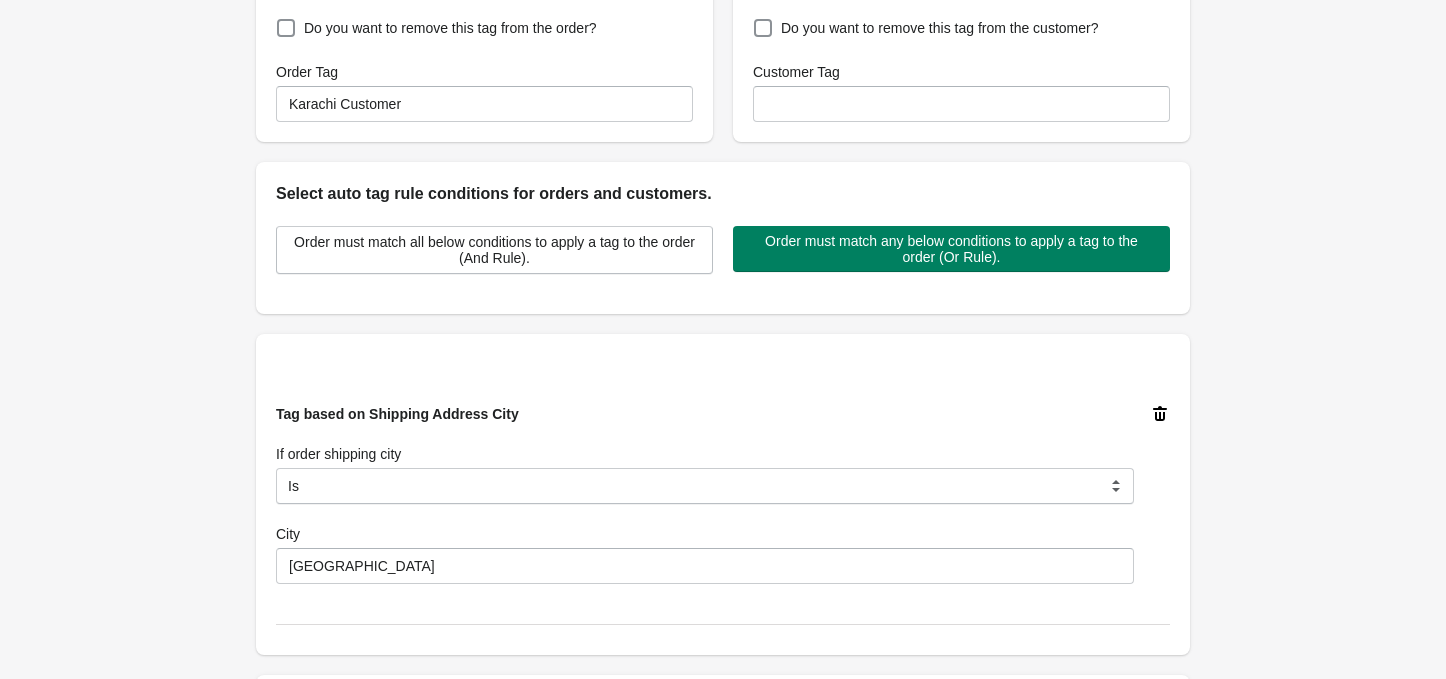 click on "Select auto tag rule conditions for orders and customers." at bounding box center [723, 184] 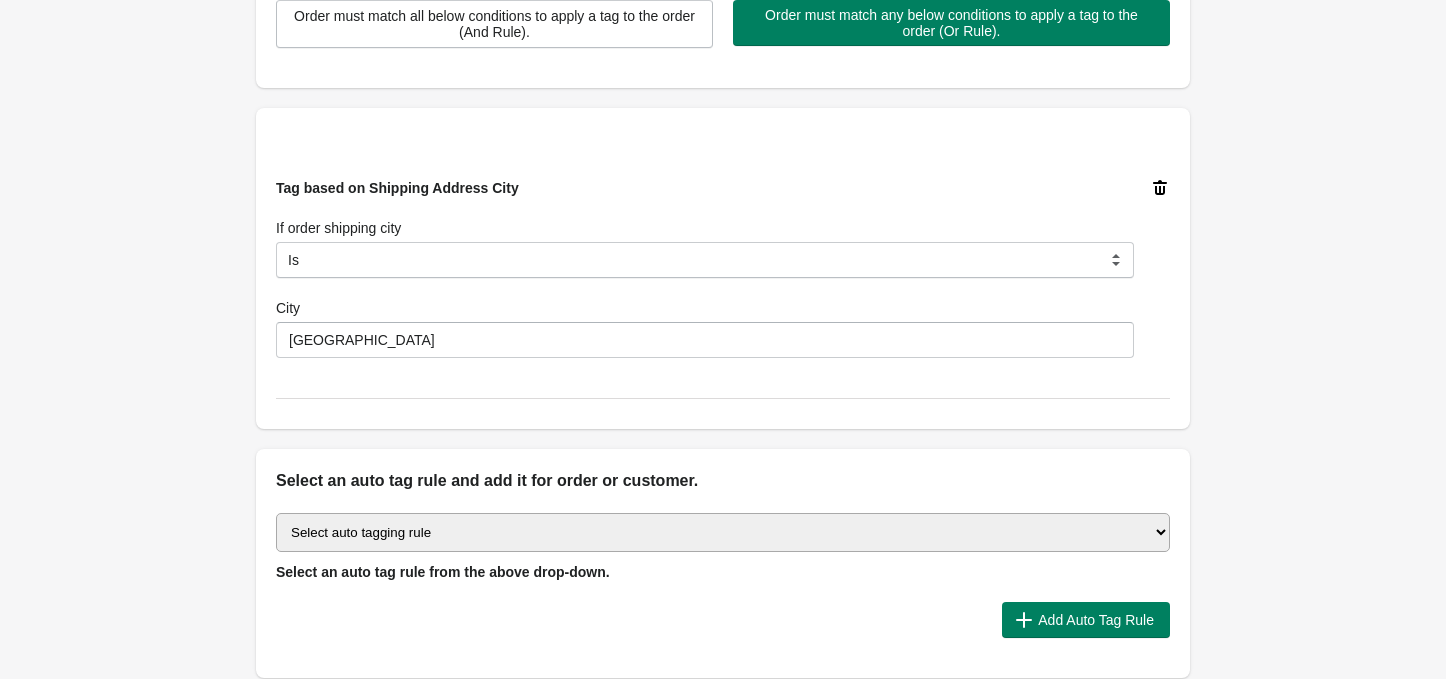 scroll, scrollTop: 734, scrollLeft: 0, axis: vertical 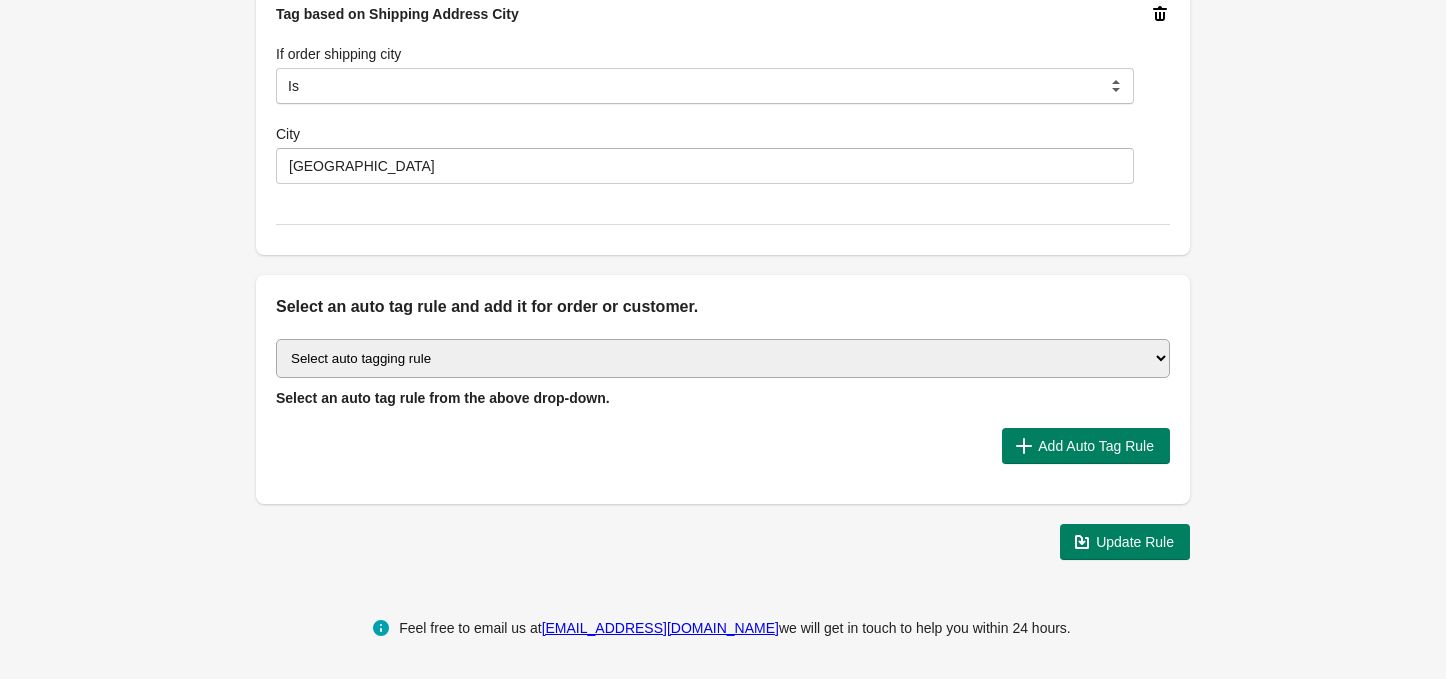 drag, startPoint x: 1103, startPoint y: 514, endPoint x: 1120, endPoint y: 547, distance: 37.12142 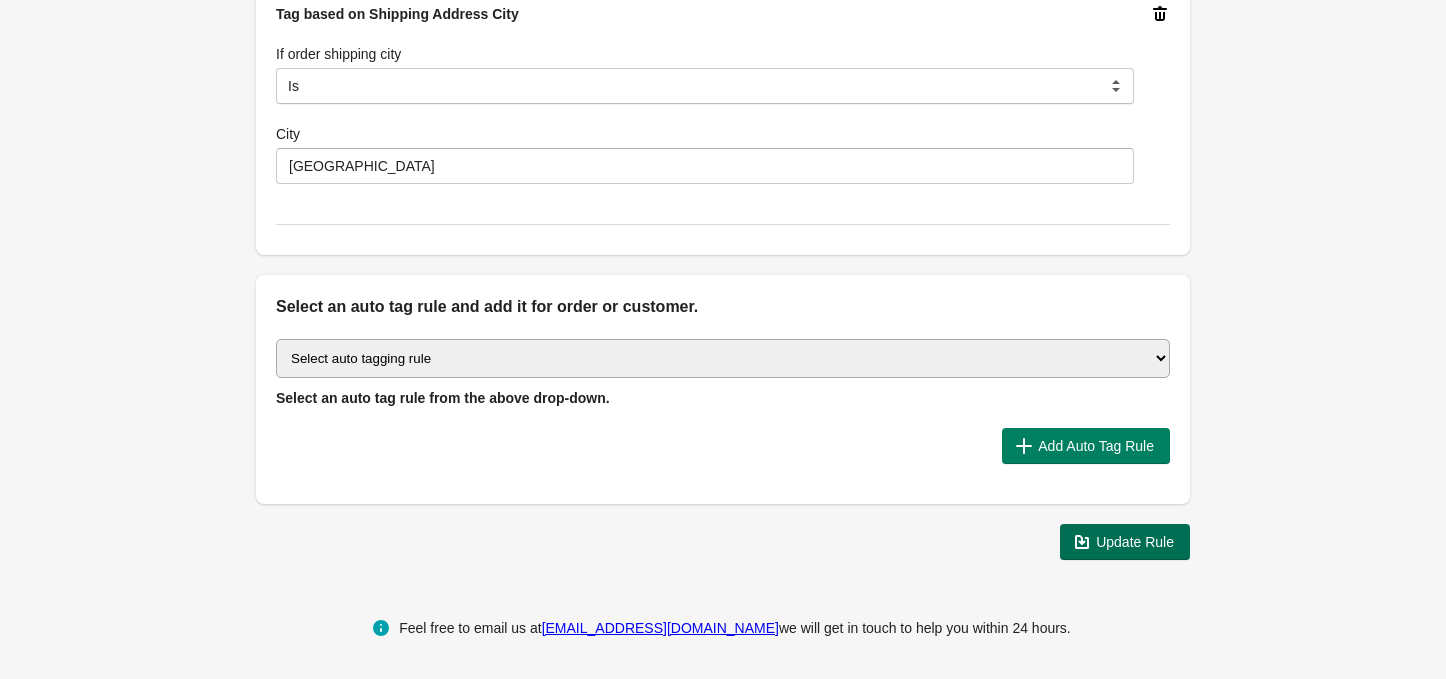 click on "Update Rule" 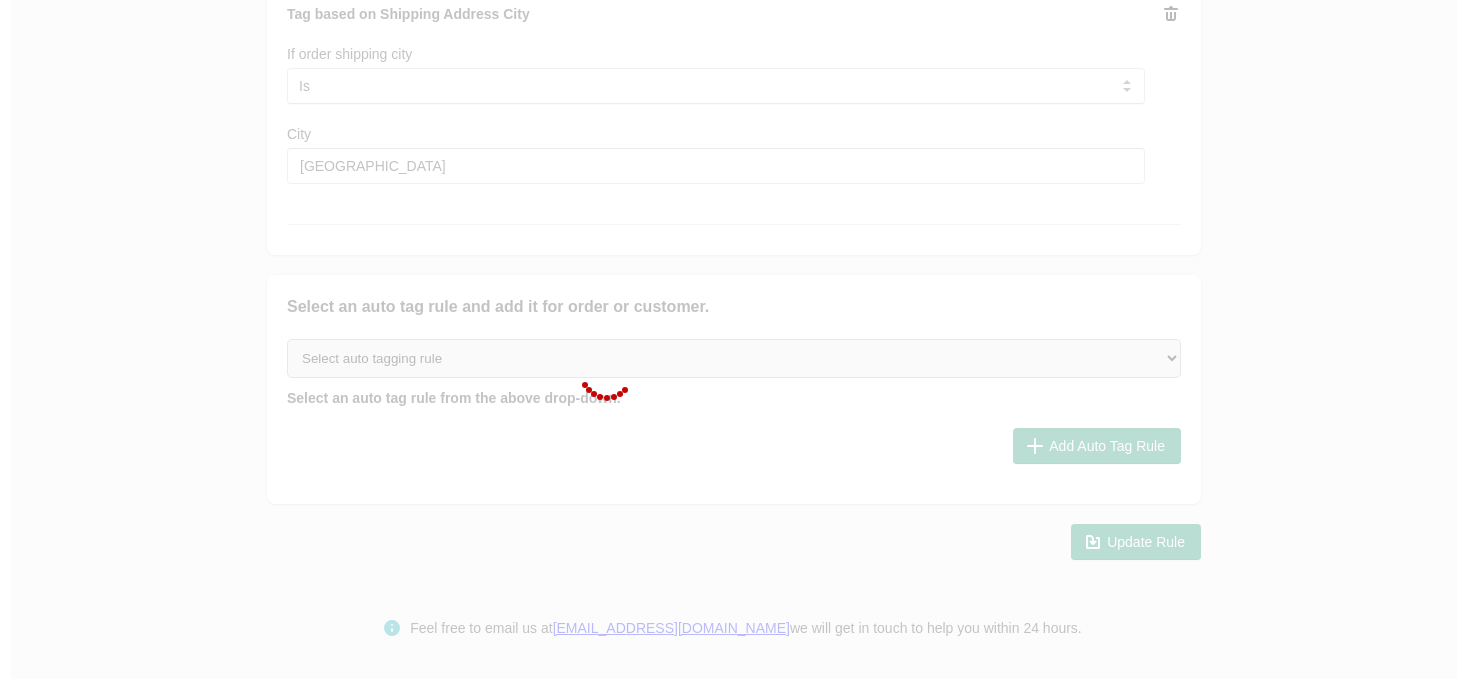 scroll, scrollTop: 0, scrollLeft: 0, axis: both 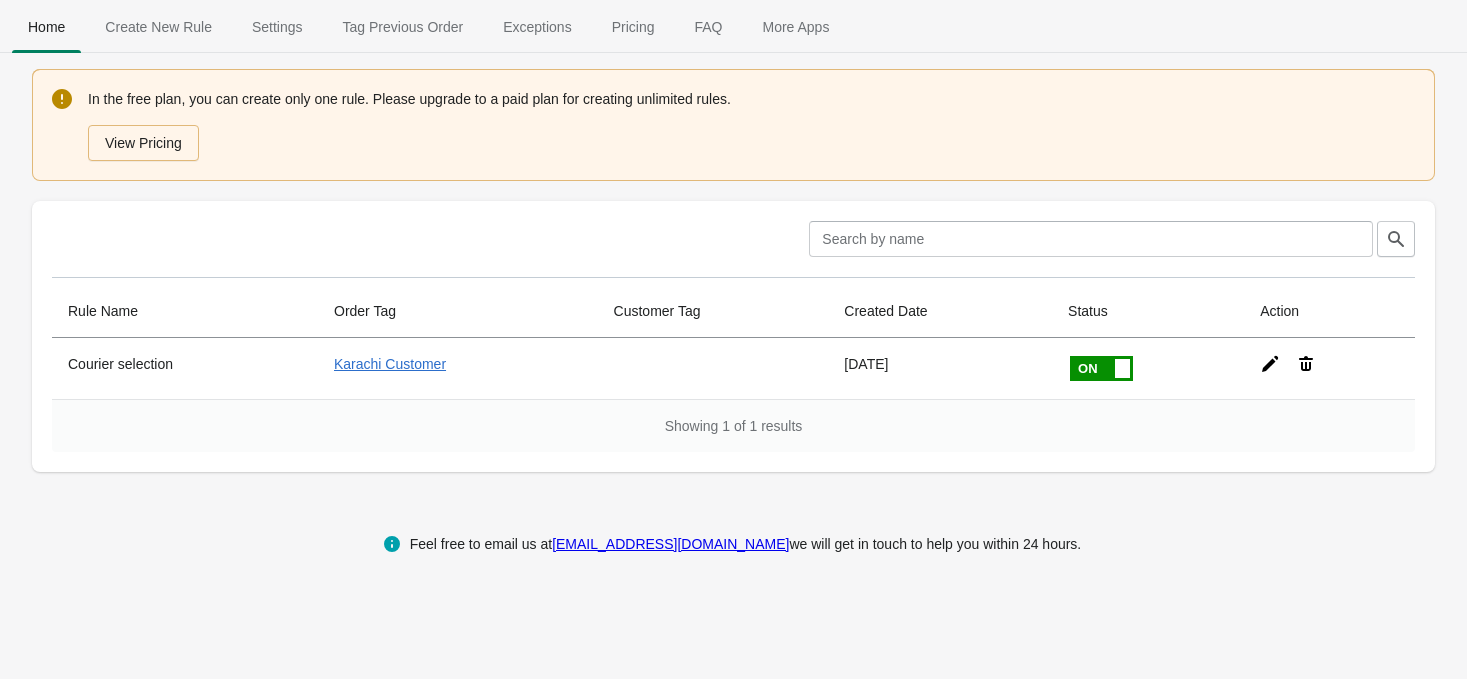 click on "Home Create New Rule Settings Tag Previous Order Exceptions Pricing FAQ More Apps More views Home Create New Rule Settings Tag Previous Order Exceptions Pricing FAQ More Apps More views In the free plan, you can create only one rule. Please upgrade to a paid plan for creating unlimited rules. View Pricing Clear Rule Name Order Tag Customer Tag Created Date Status Action Courier selection   Karachi Customer 07-05-2025 Showing 1 of 1 results    Feel free to email us at  support@appondemands.com  we will get in touch to help you within 24 hours." at bounding box center (733, 339) 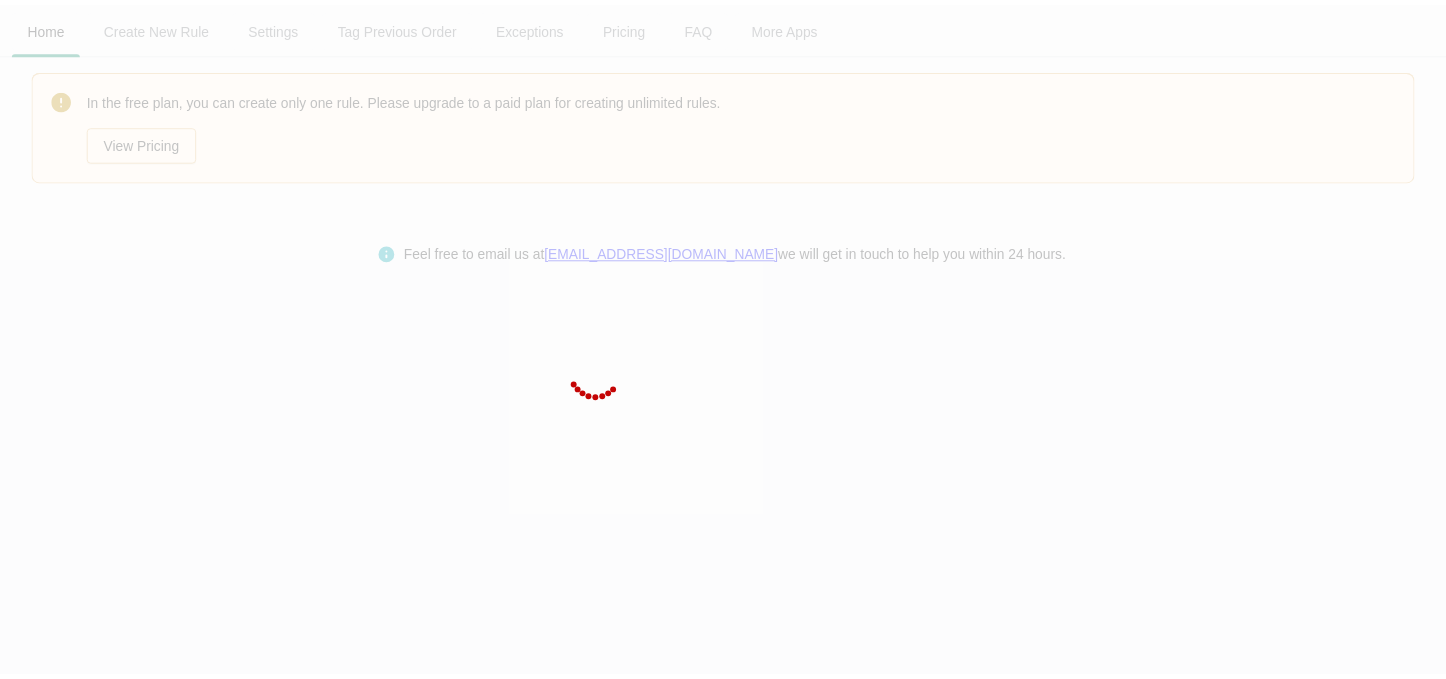 scroll, scrollTop: 0, scrollLeft: 0, axis: both 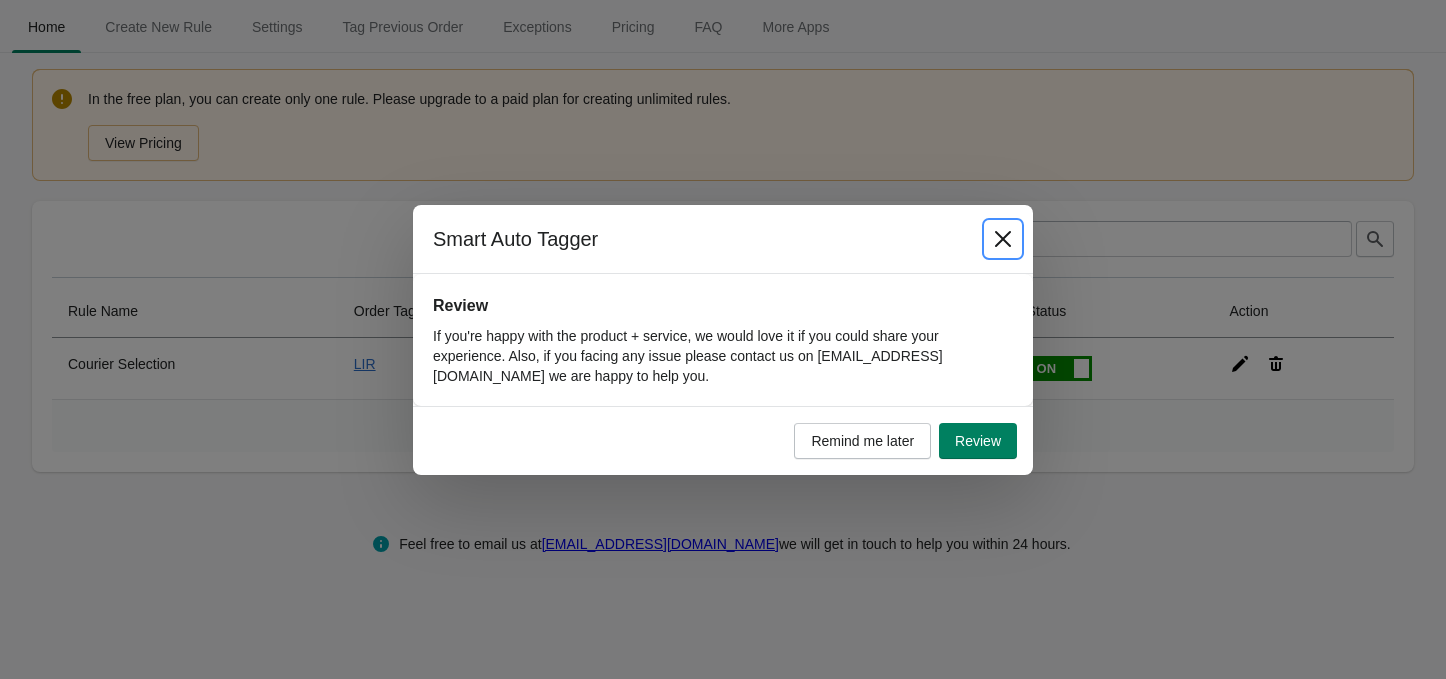 click 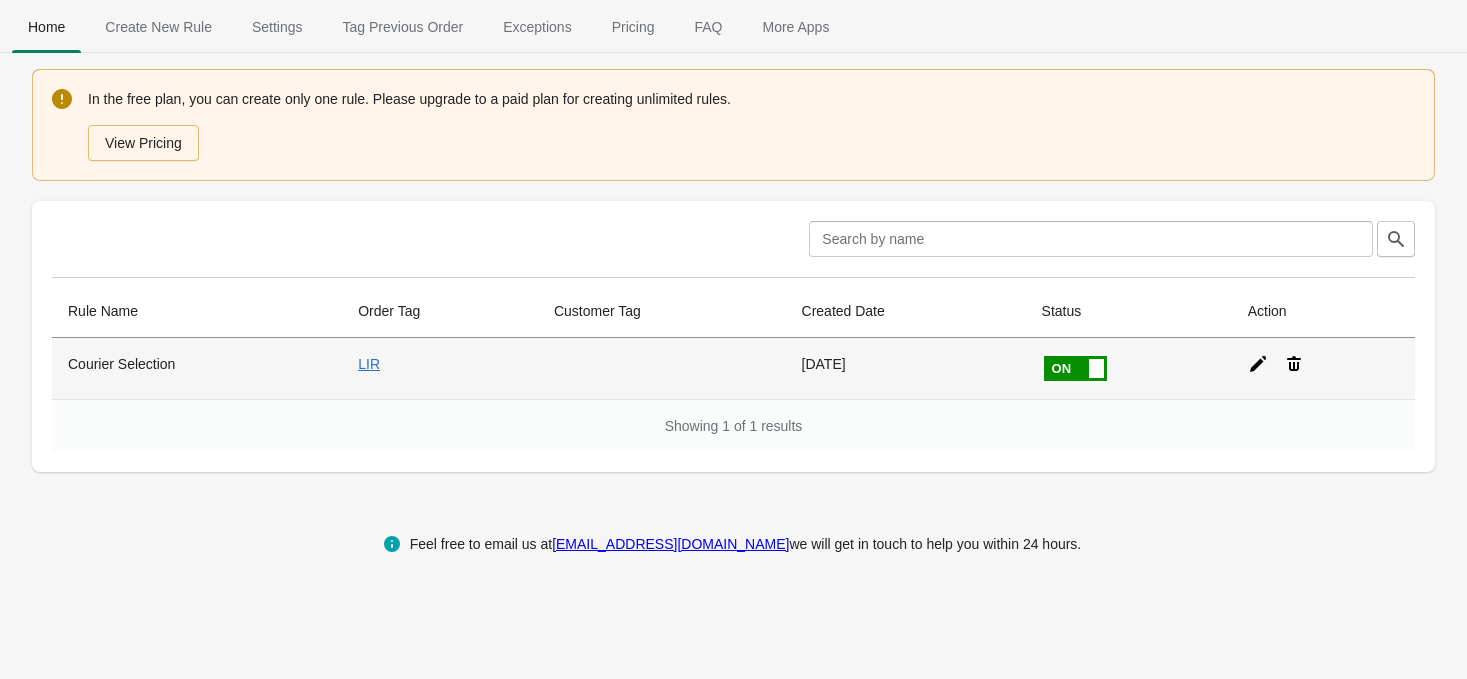 click 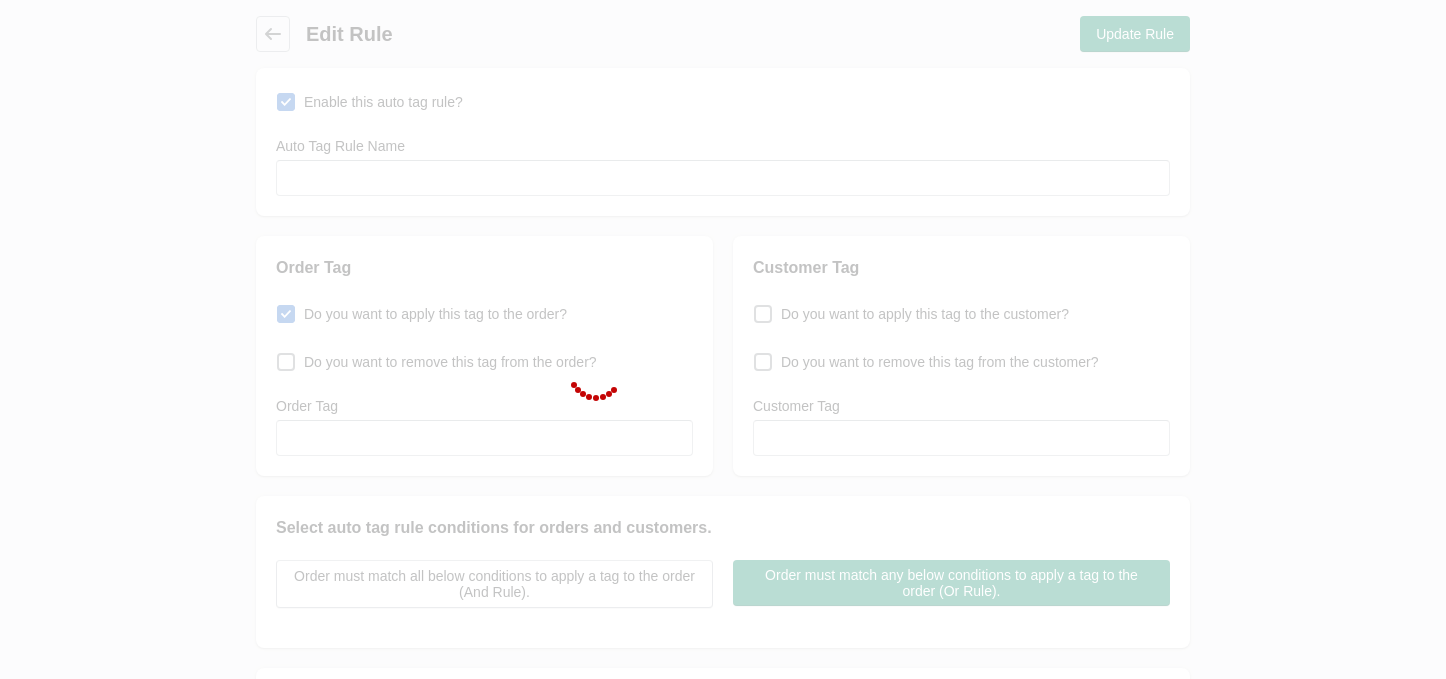type on "Courier Selection" 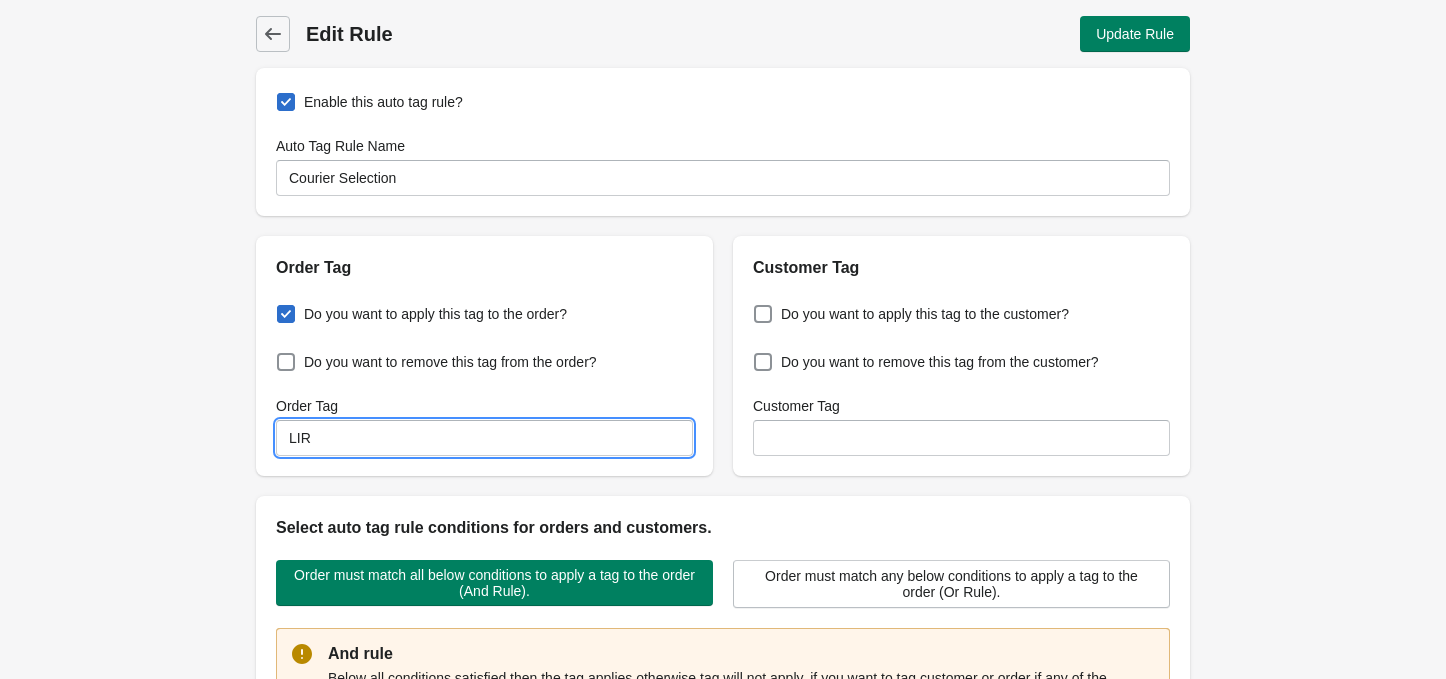 drag, startPoint x: 494, startPoint y: 443, endPoint x: 160, endPoint y: 457, distance: 334.29327 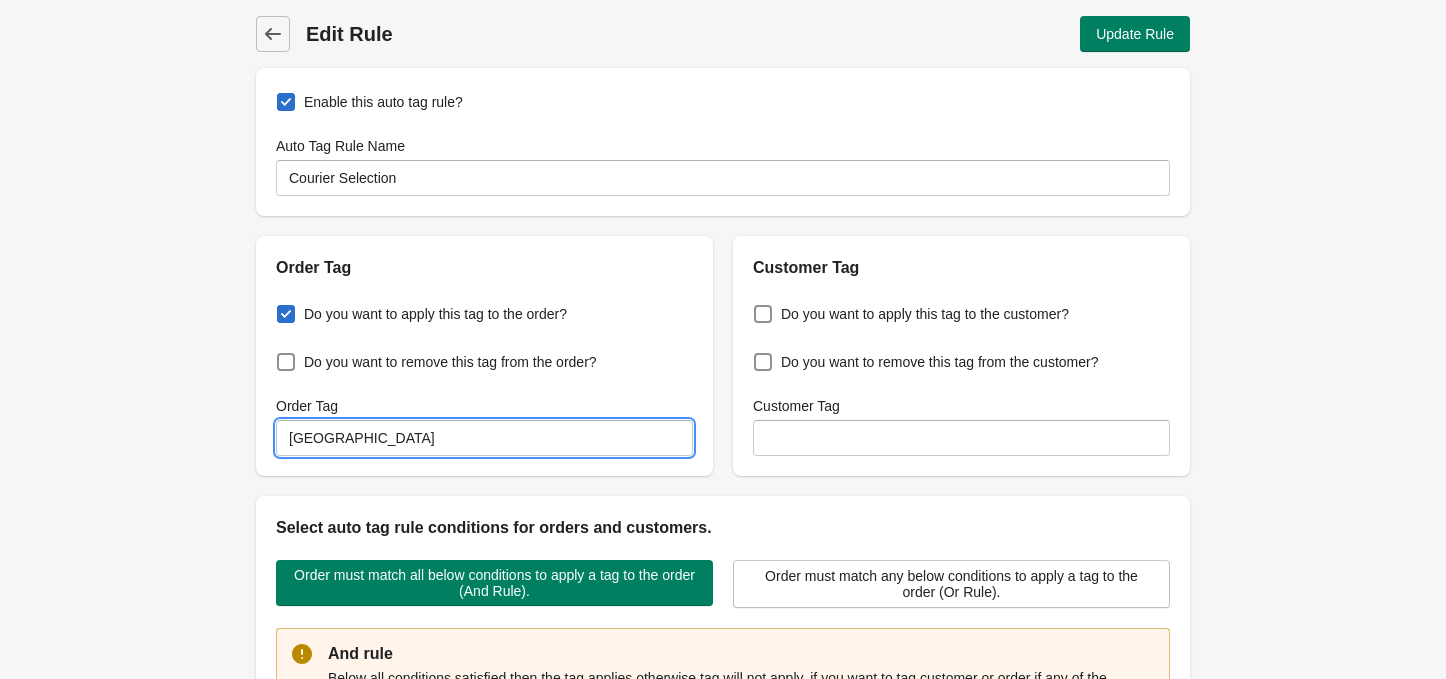 type on "Karachi Customer" 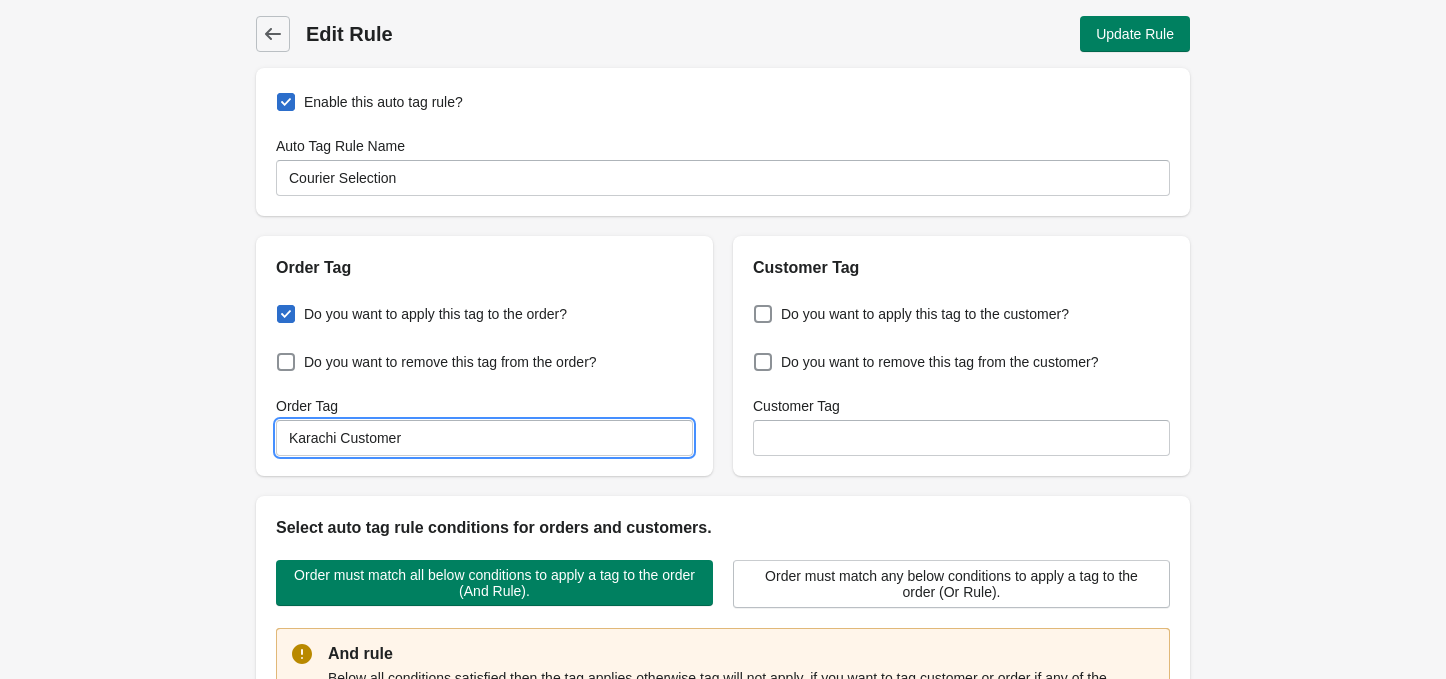 click on "Order Tag" at bounding box center (484, 406) 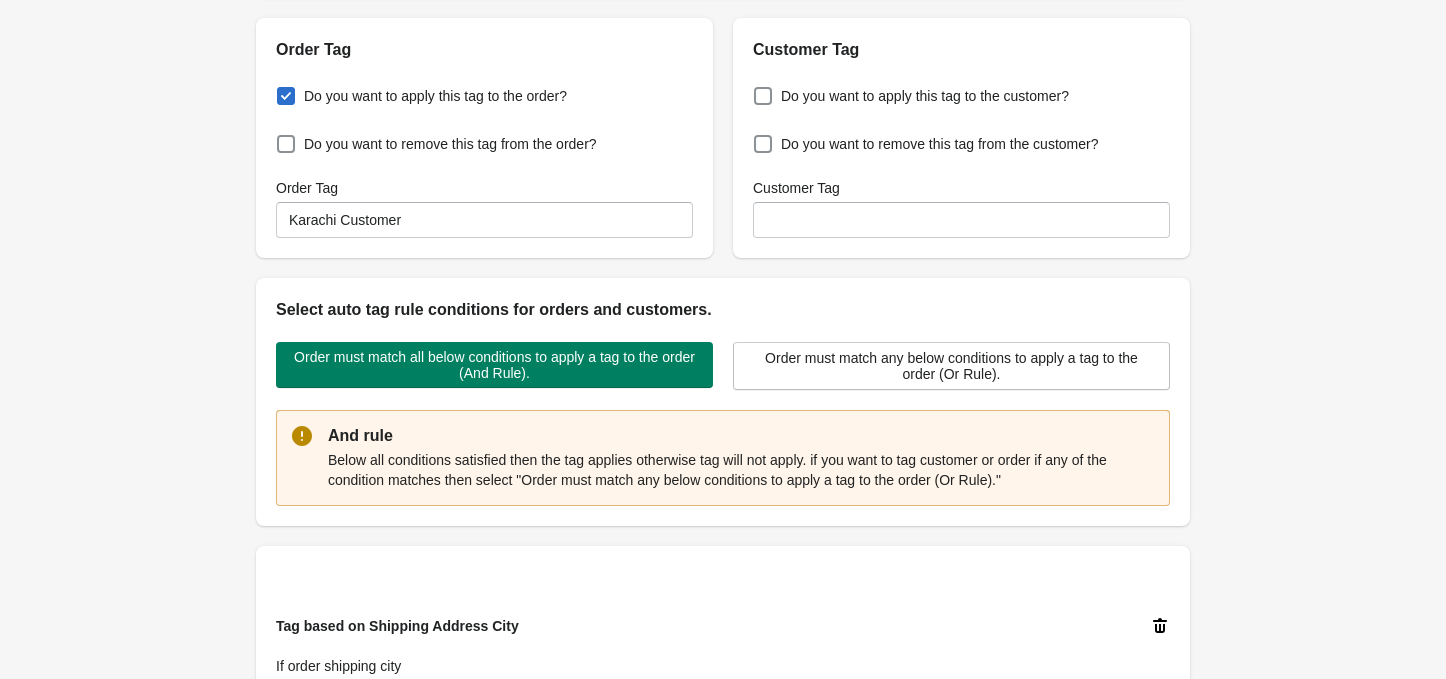 scroll, scrollTop: 515, scrollLeft: 0, axis: vertical 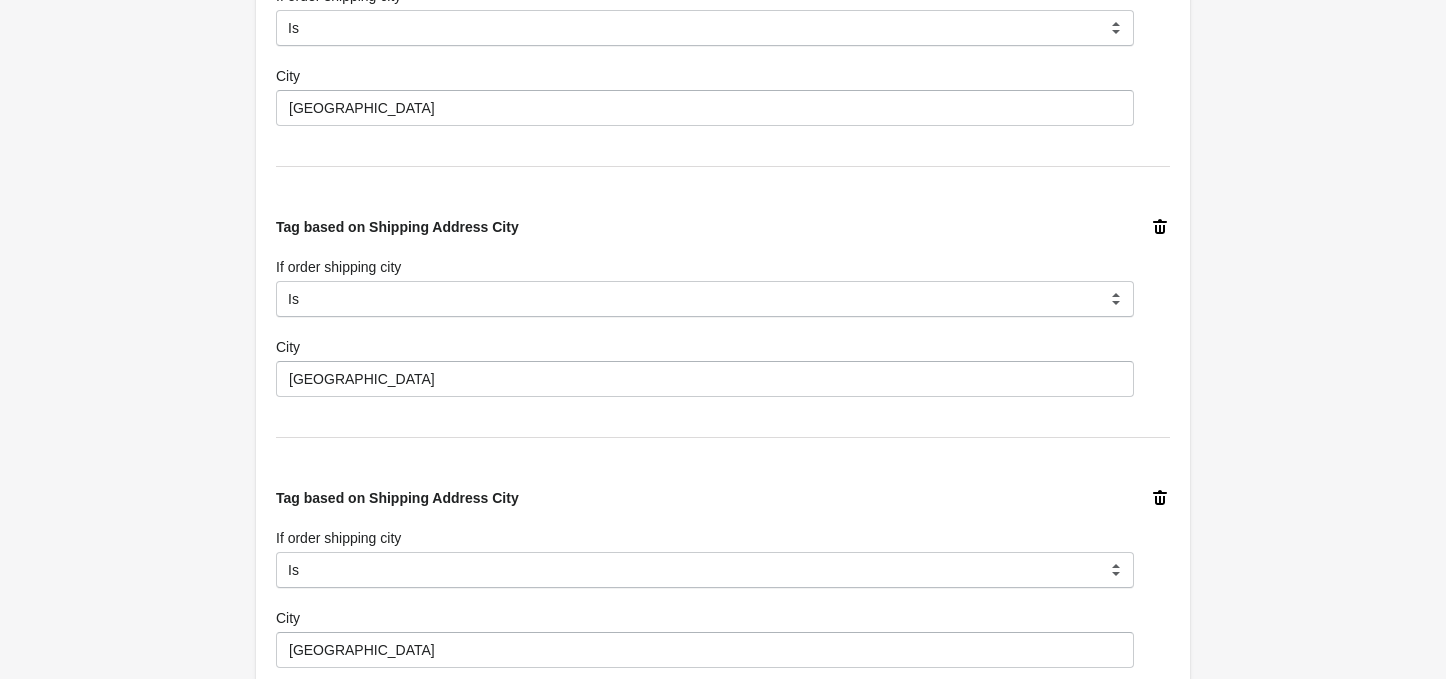 click 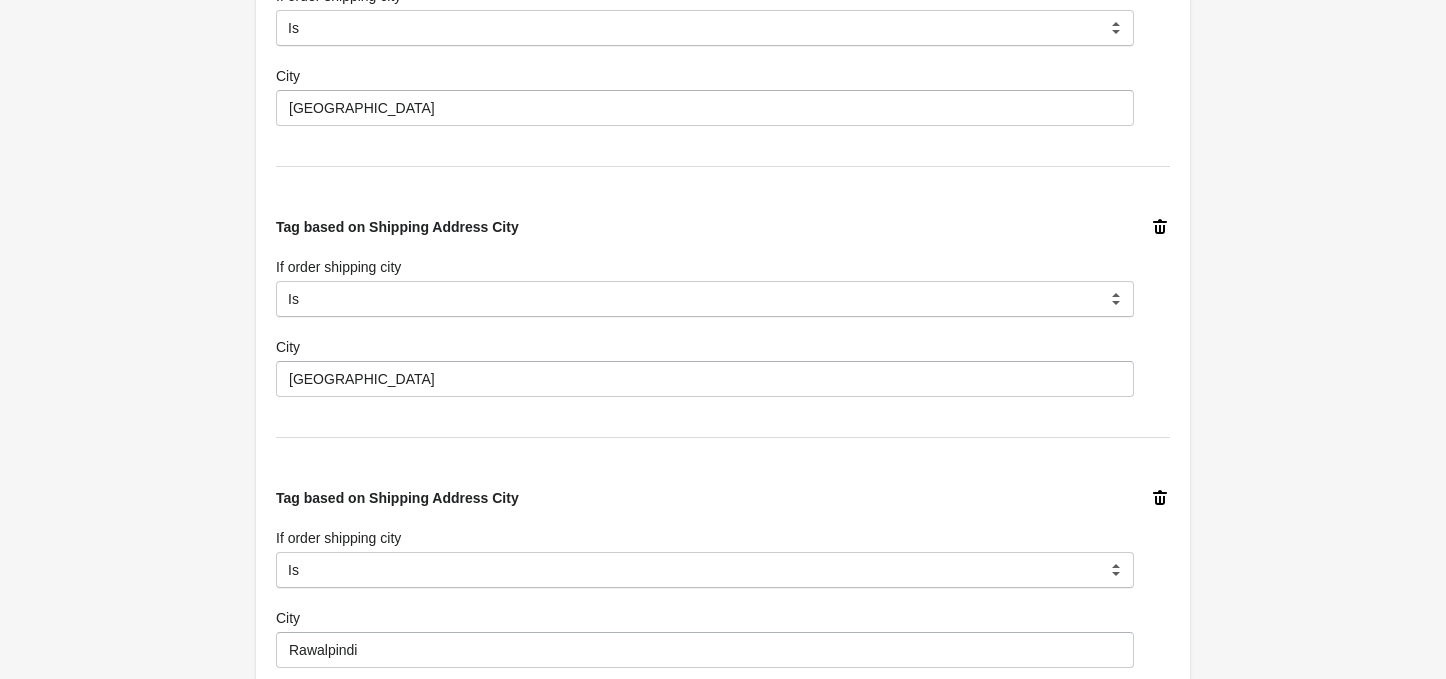 click 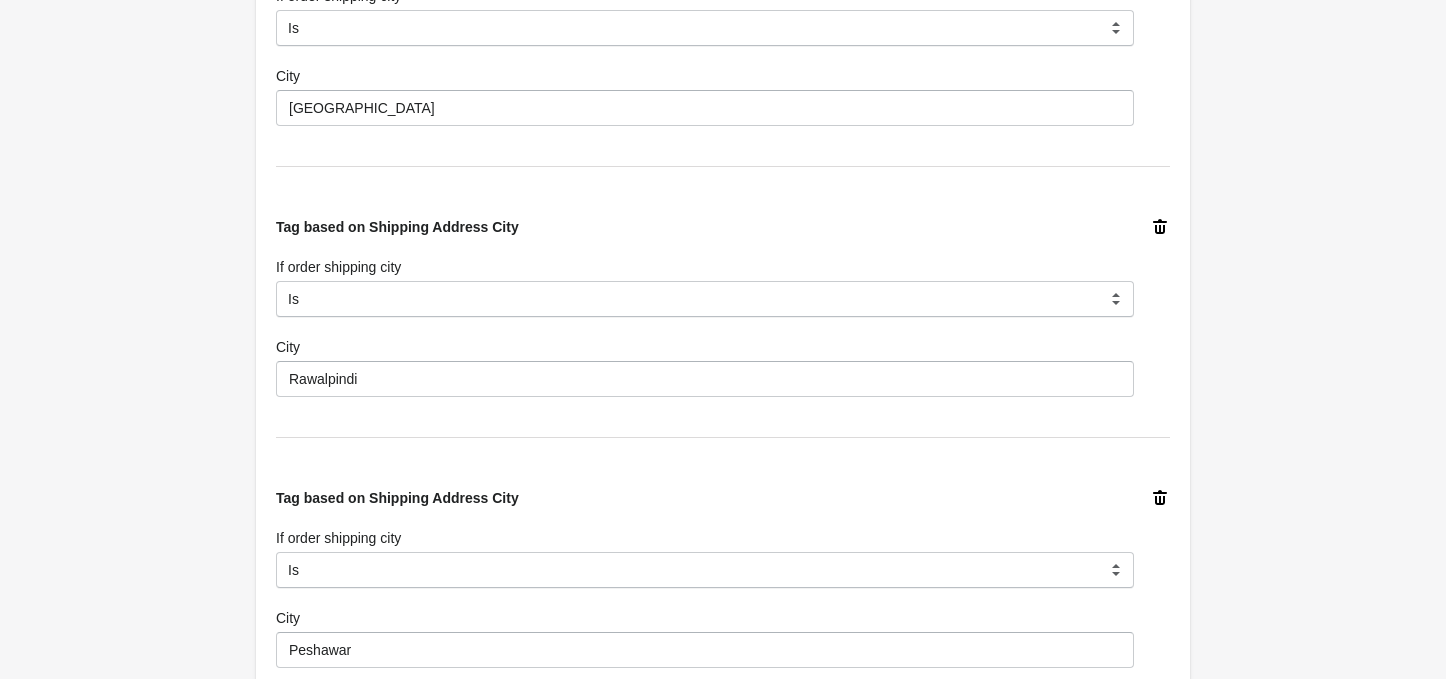 click 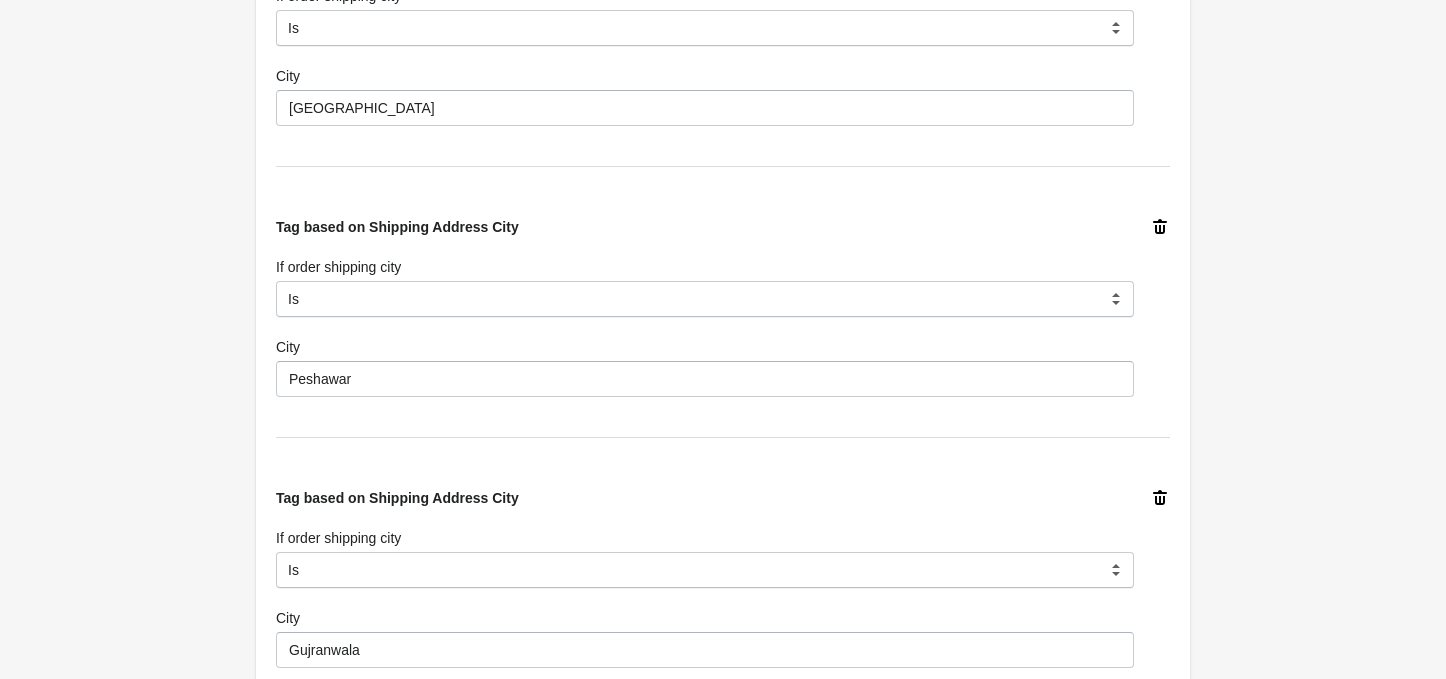 click 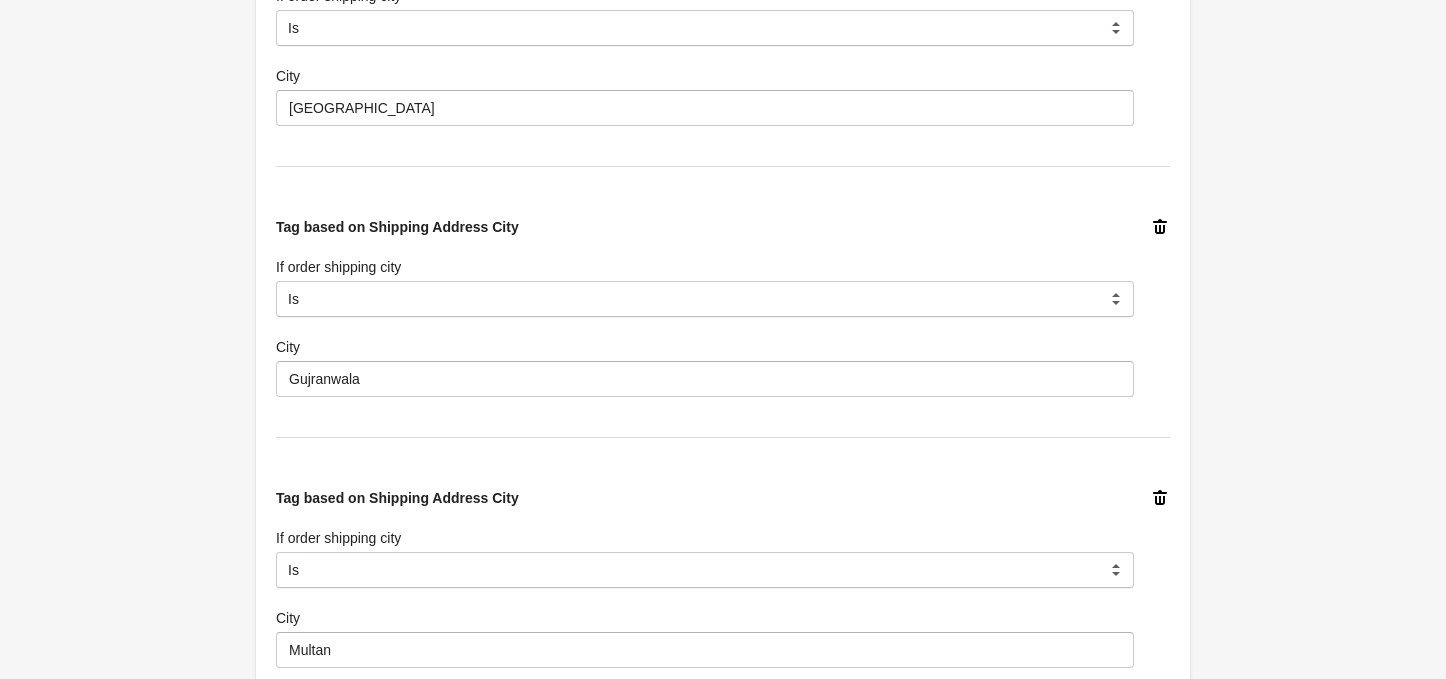 click 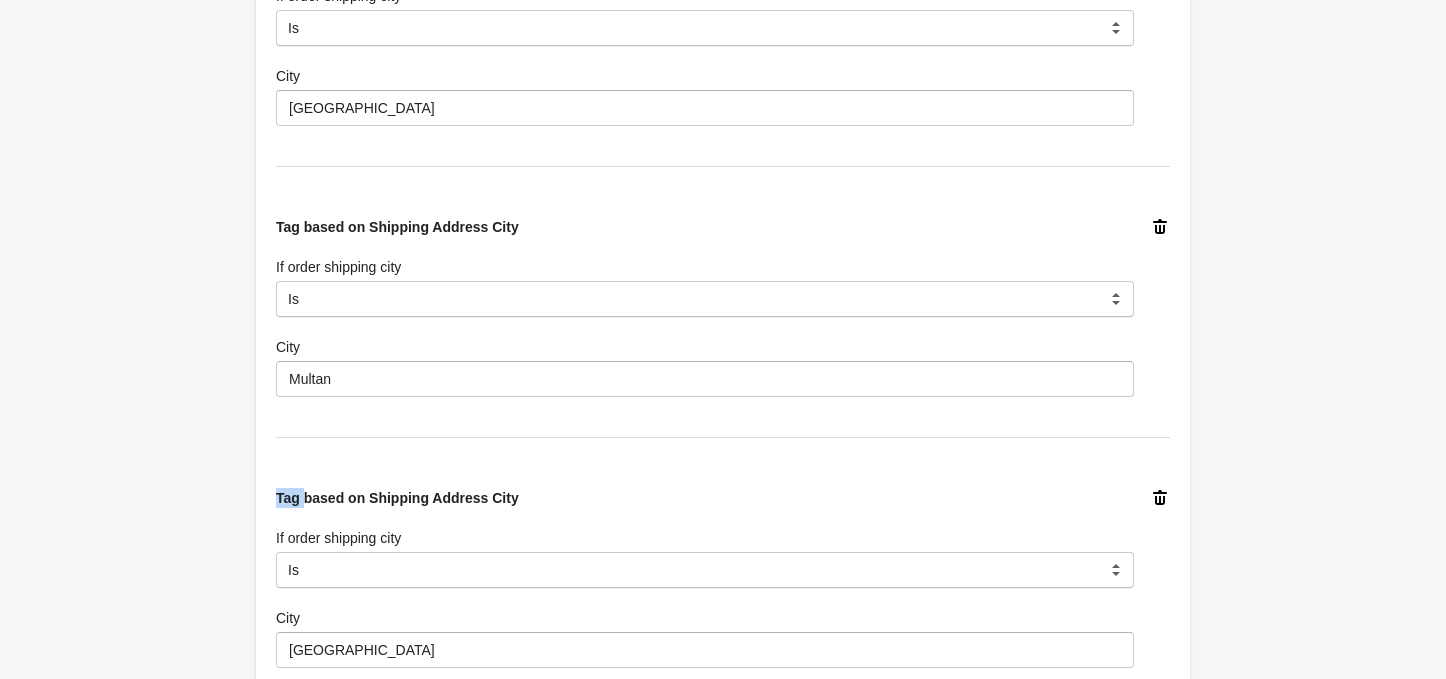 click 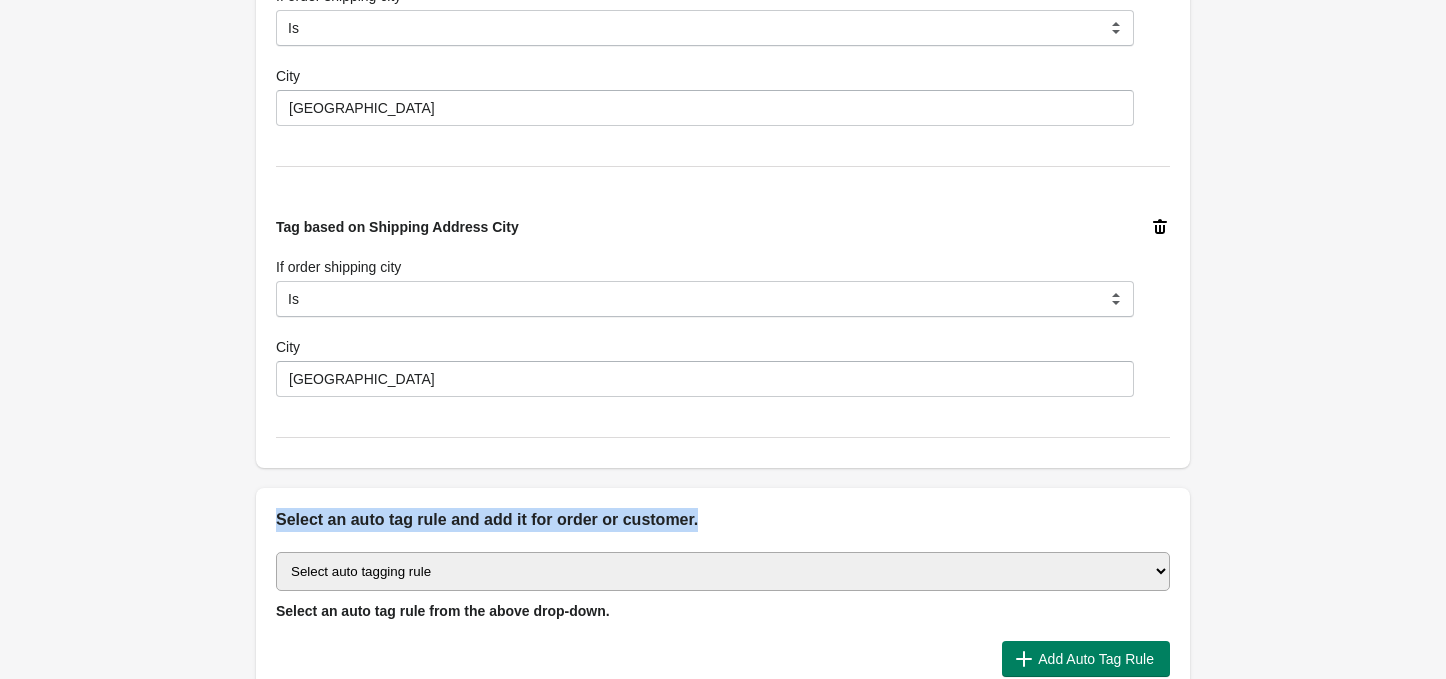 click 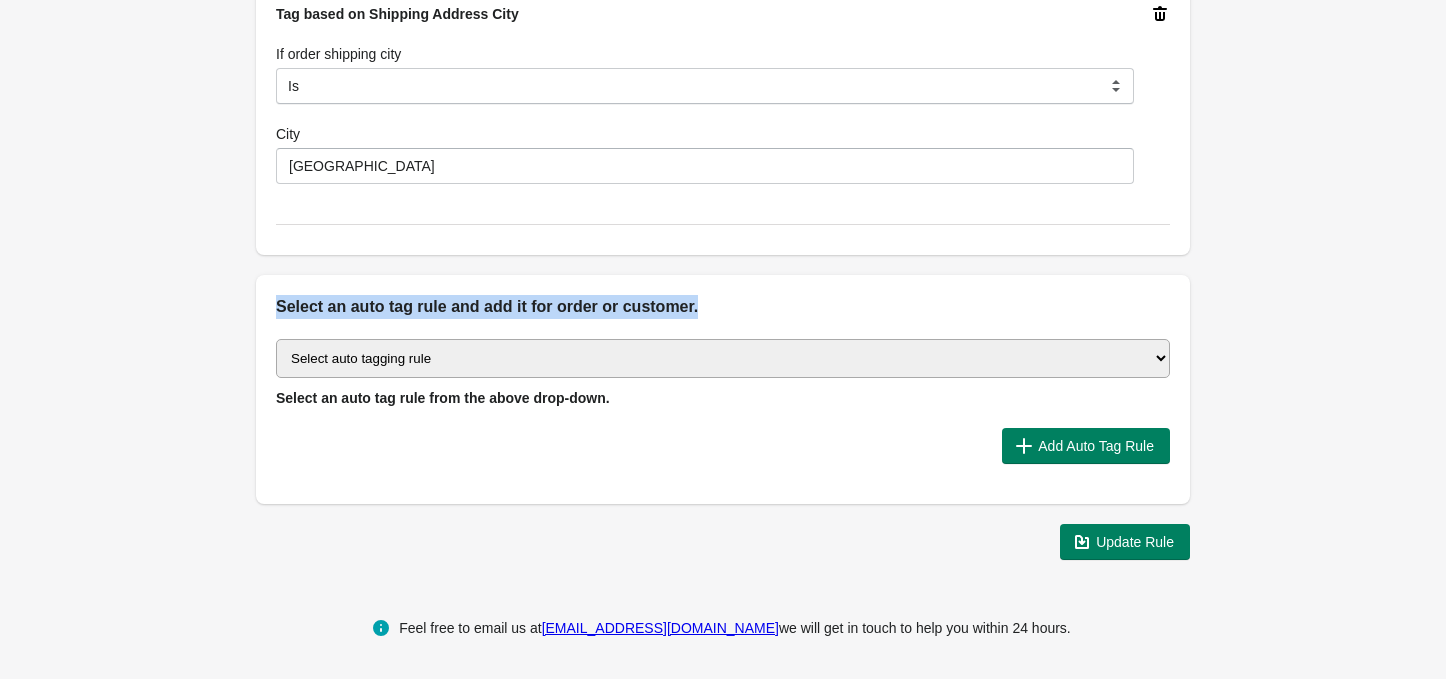 click on "Tag based on Shipping Address City If order shipping city Is Contain Is Not Start With Is City [GEOGRAPHIC_DATA]" at bounding box center [723, 94] 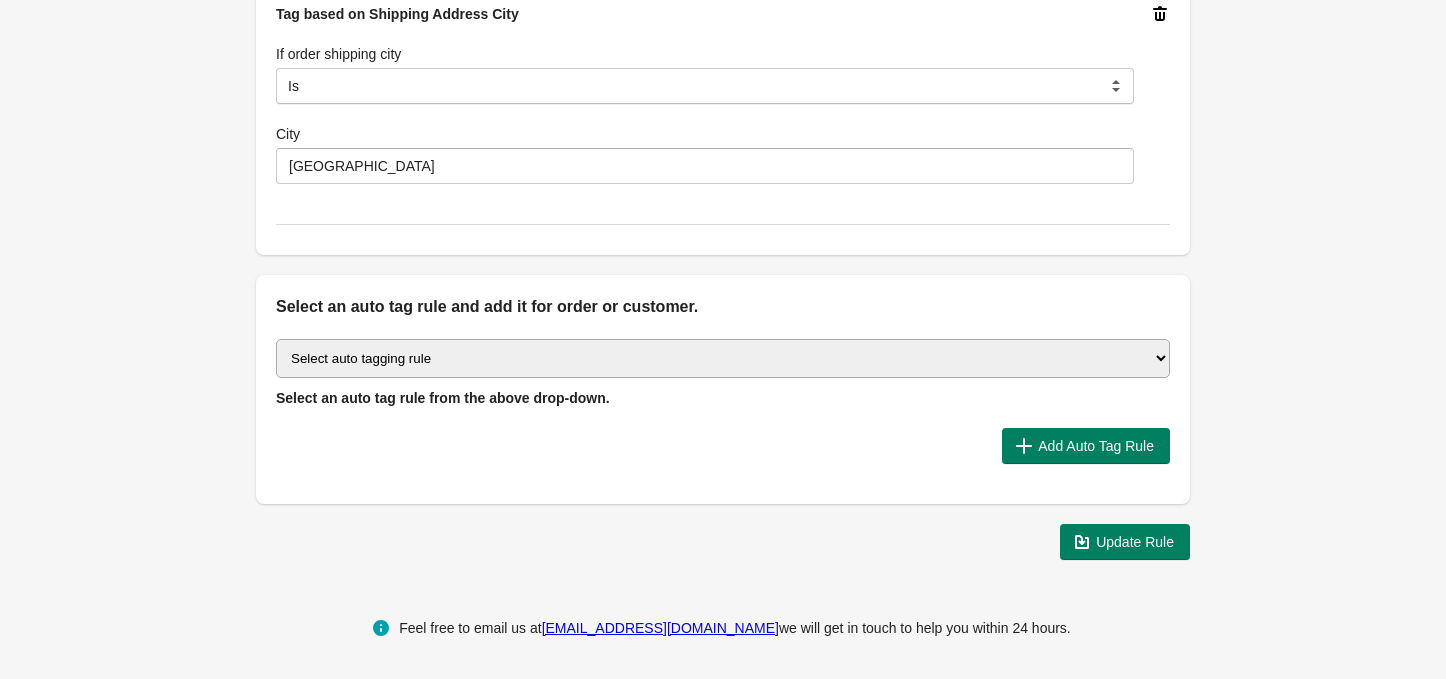 click on "Back Edit Rule Update Rule Enable this auto tag rule? Auto Tag Rule Name Courier Selection Order Tag Do you want to apply this tag to the order? Do you want to remove this tag from the order? Order Tag Karachi Customer Customer Tag Do you want to apply this tag to the customer? Do you want to remove this tag from the customer? Customer Tag Select auto tag rule conditions for orders and customers. Order must match all below conditions to apply a tag to the order (And Rule). Order must match any below conditions to apply a tag to the order (Or Rule). And rule Below all conditions satisfied then the tag applies otherwise tag will not apply. if you want to tag customer or order if any of the condition matches then select "Order must match any below conditions to apply a tag to the order (Or Rule)."  Tag based on Shipping Address City If order shipping city Is Contain Is Not Start With Is City [GEOGRAPHIC_DATA] Select an auto tag rule and add it for order or customer. Select auto tagging rule Tag by order amount Update Rule" at bounding box center (723, -127) 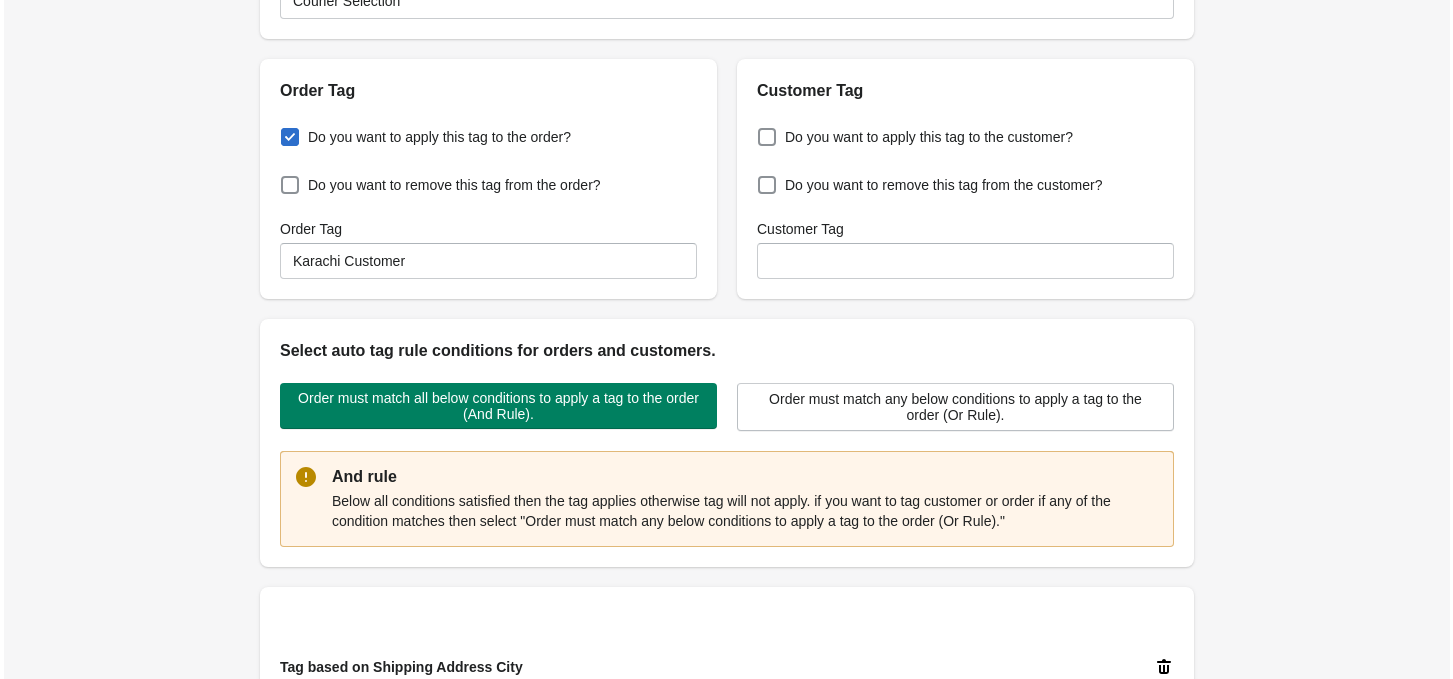 scroll, scrollTop: 0, scrollLeft: 0, axis: both 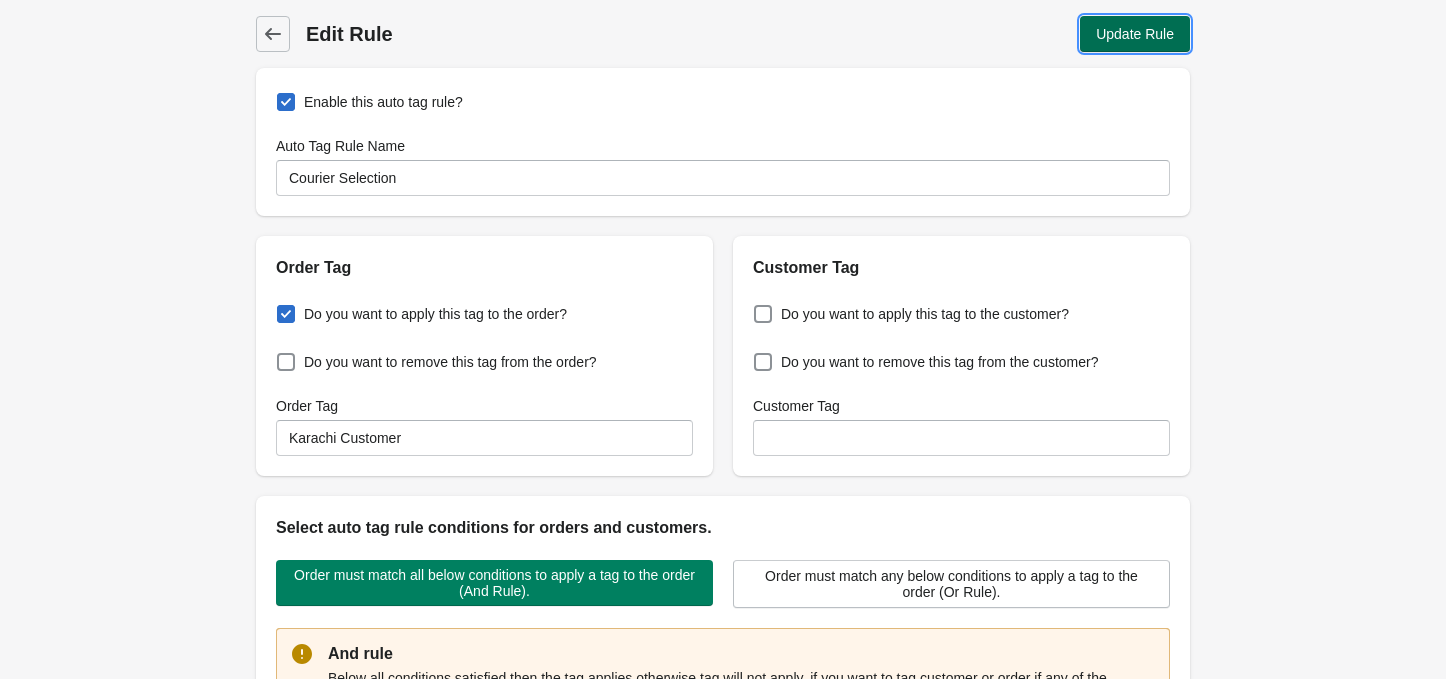 click on "Update Rule" at bounding box center (1135, 34) 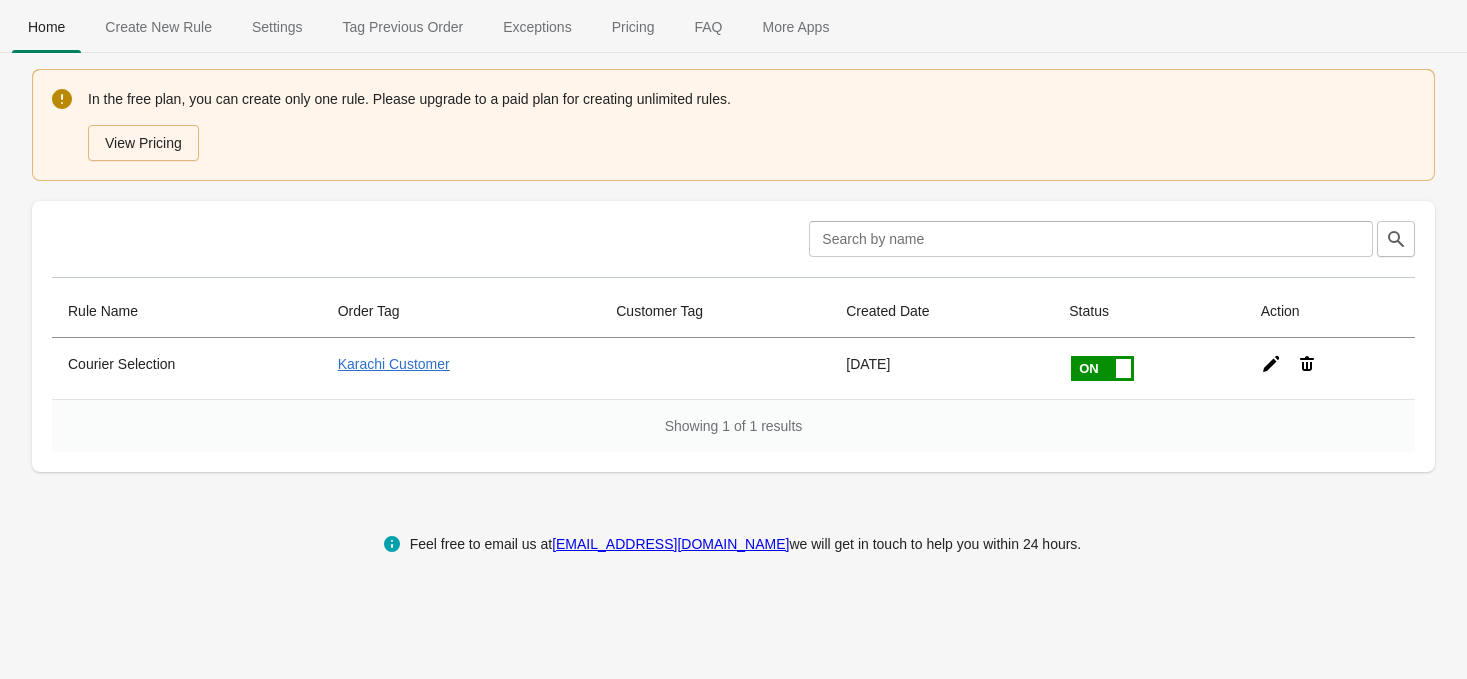 click on "Home Create New Rule Settings Tag Previous Order Exceptions Pricing FAQ More Apps More views" at bounding box center [733, 26] 